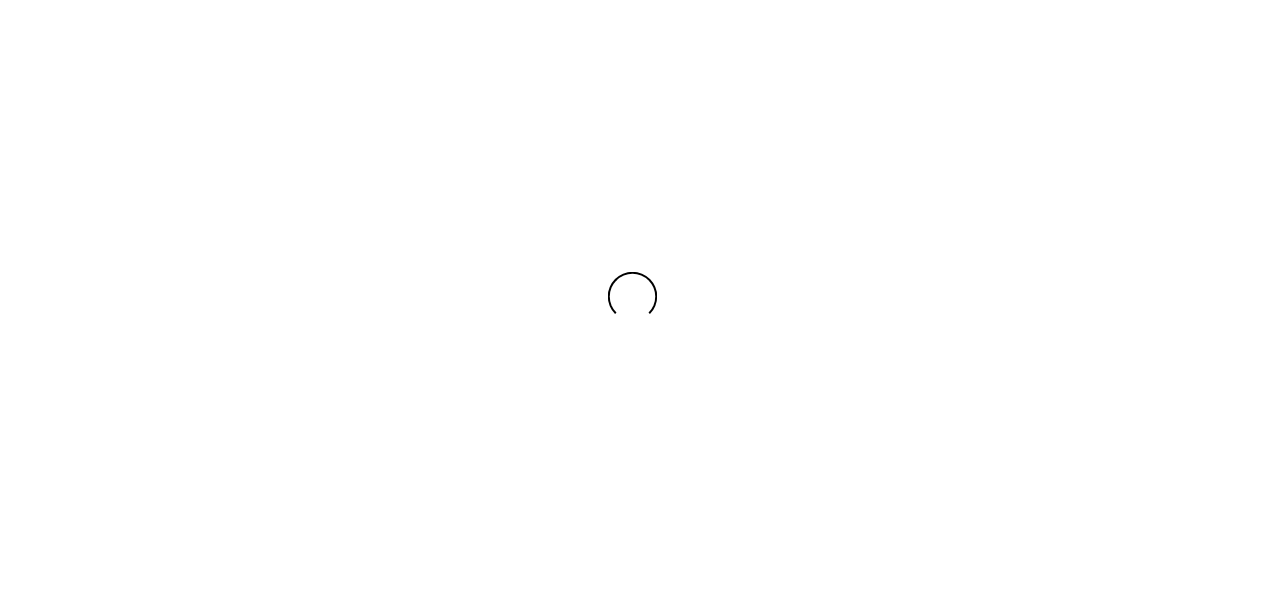 scroll, scrollTop: 0, scrollLeft: 0, axis: both 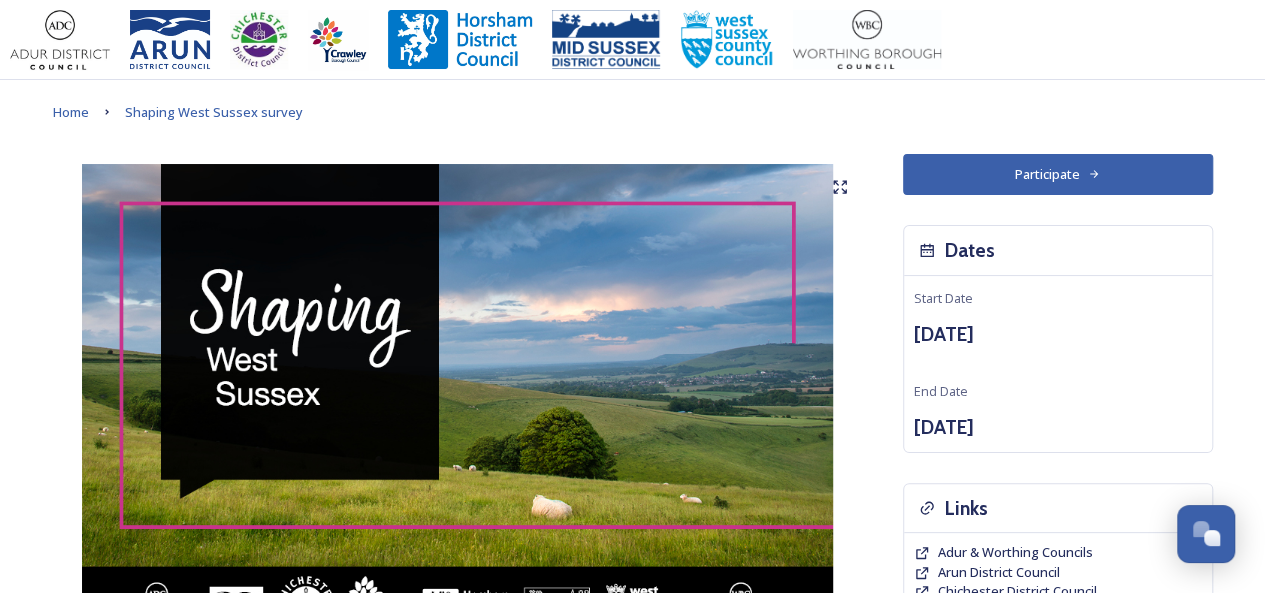 click 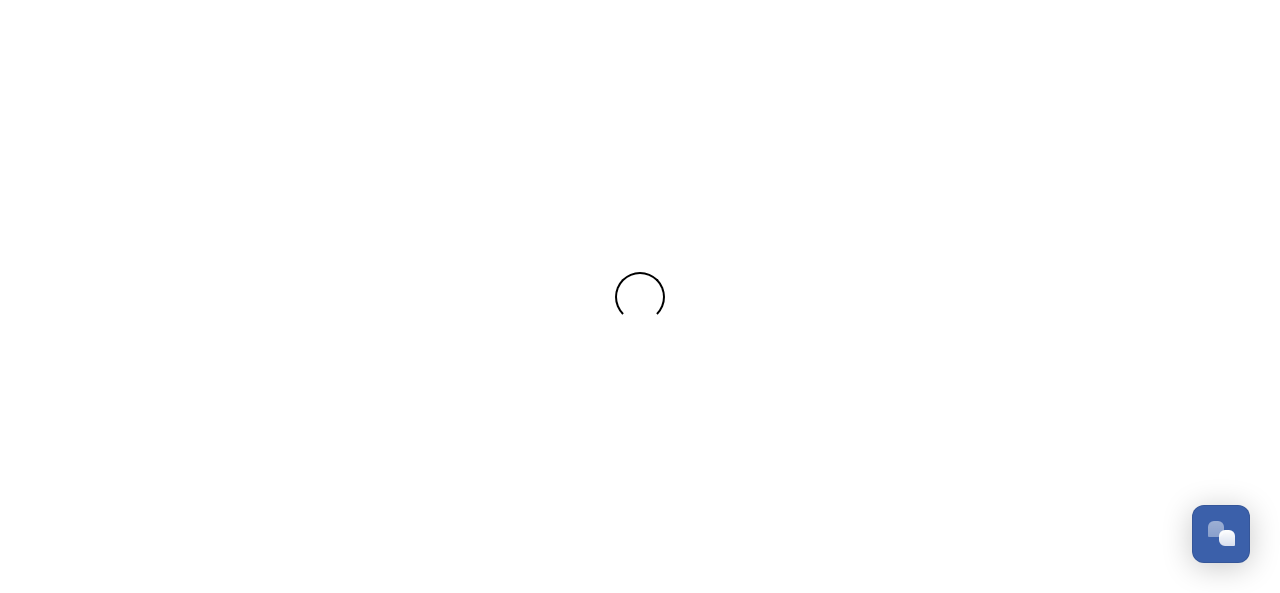 scroll, scrollTop: 0, scrollLeft: 0, axis: both 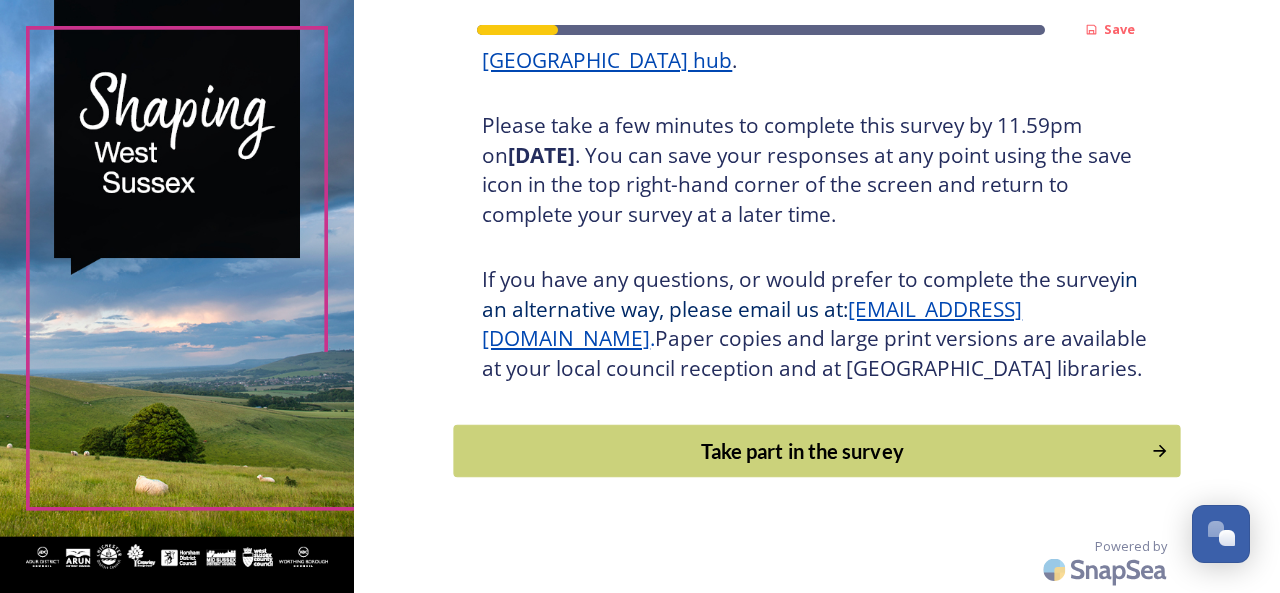 click on "Take part in the survey" at bounding box center [803, 451] 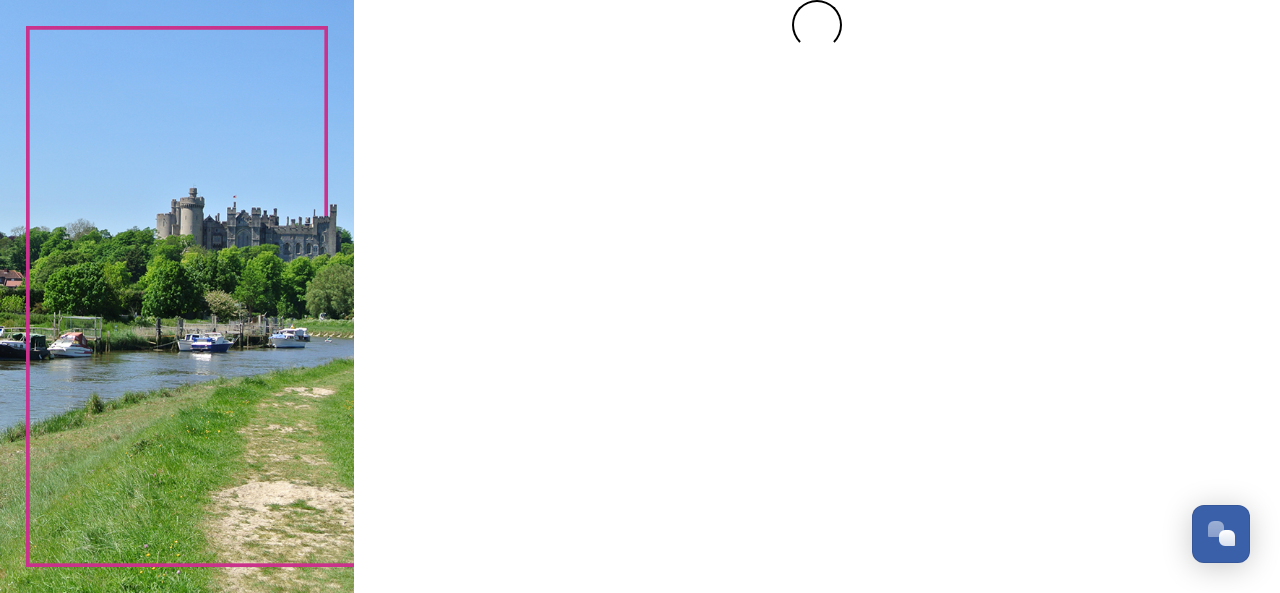 scroll, scrollTop: 0, scrollLeft: 0, axis: both 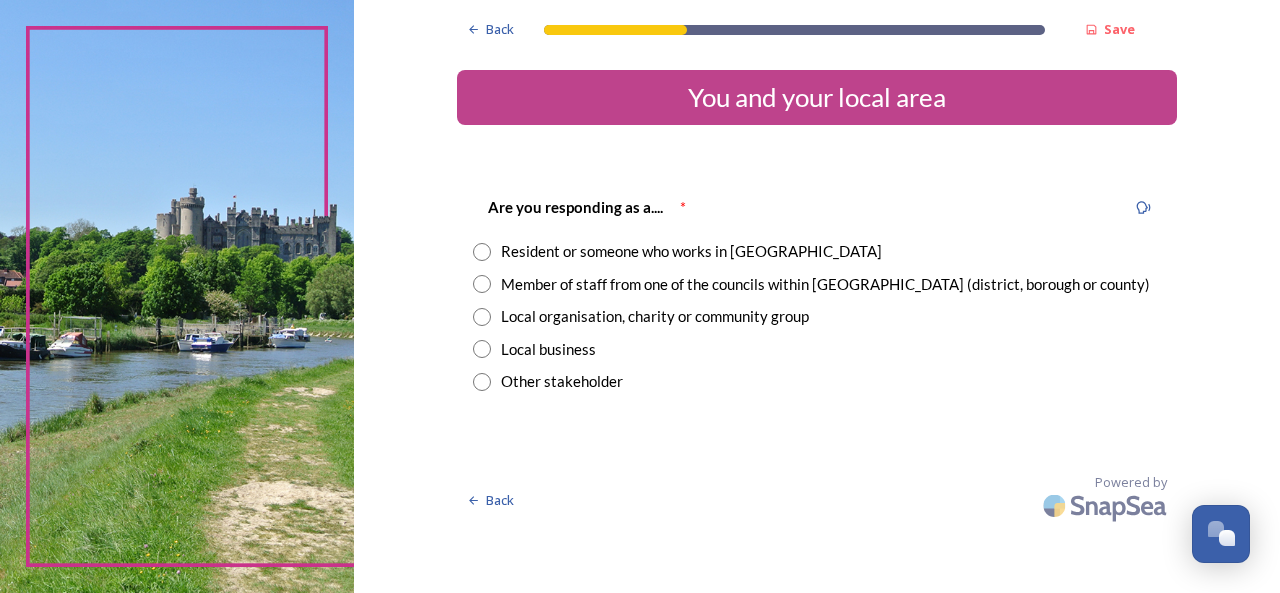 click at bounding box center [482, 252] 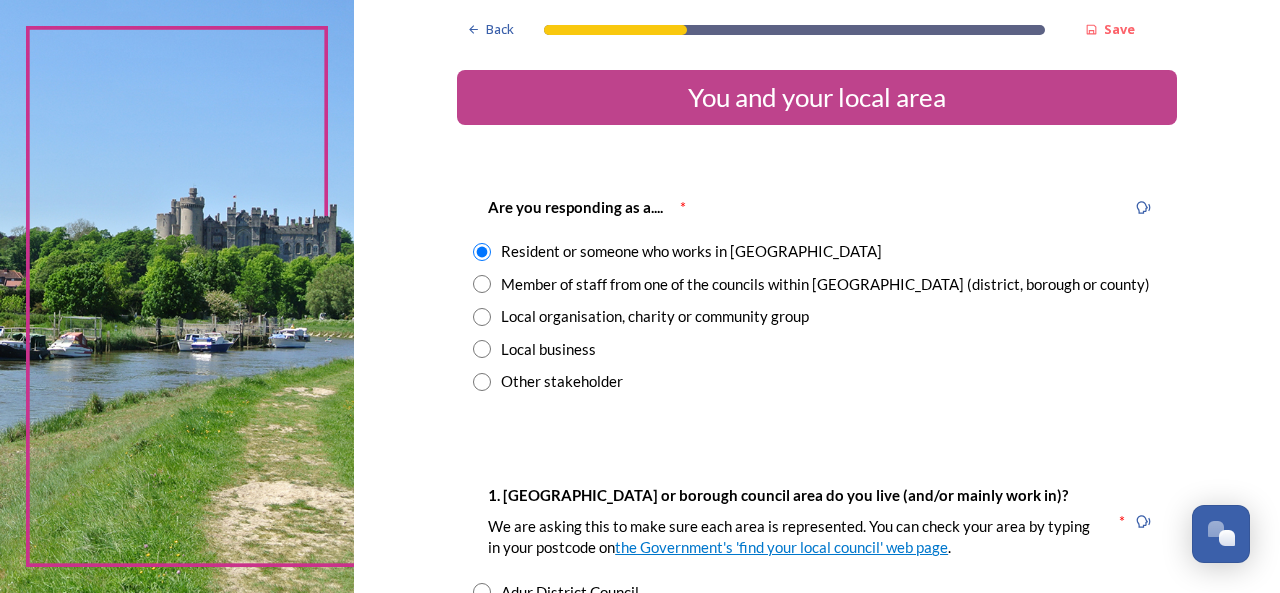 click at bounding box center (482, 284) 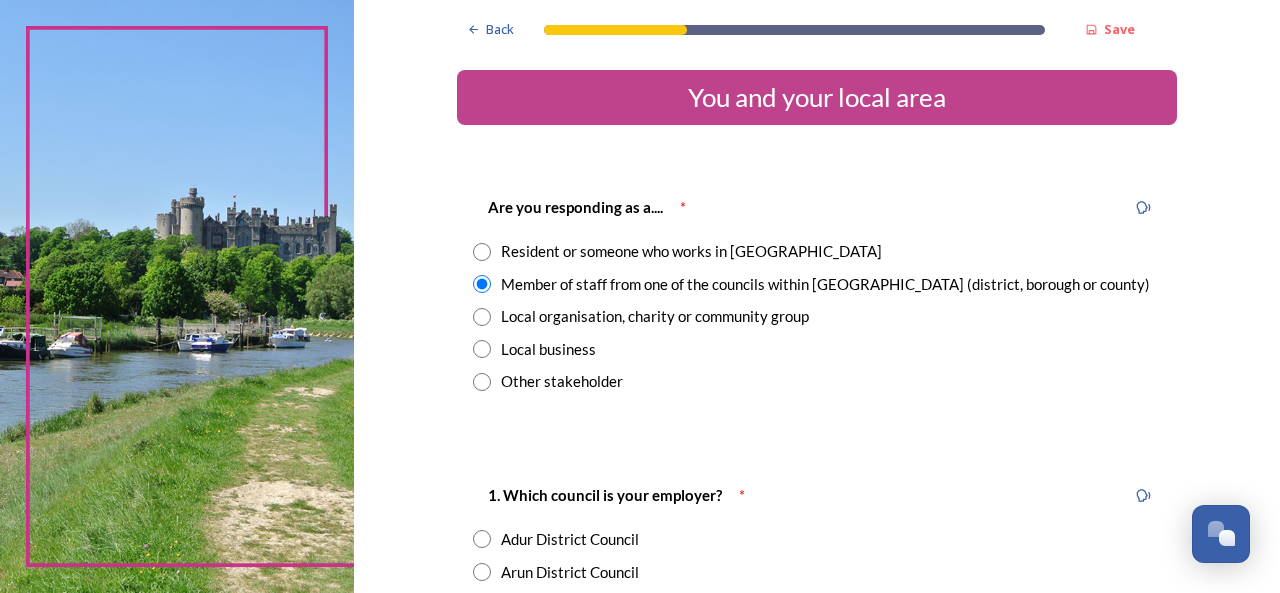 click at bounding box center (482, 252) 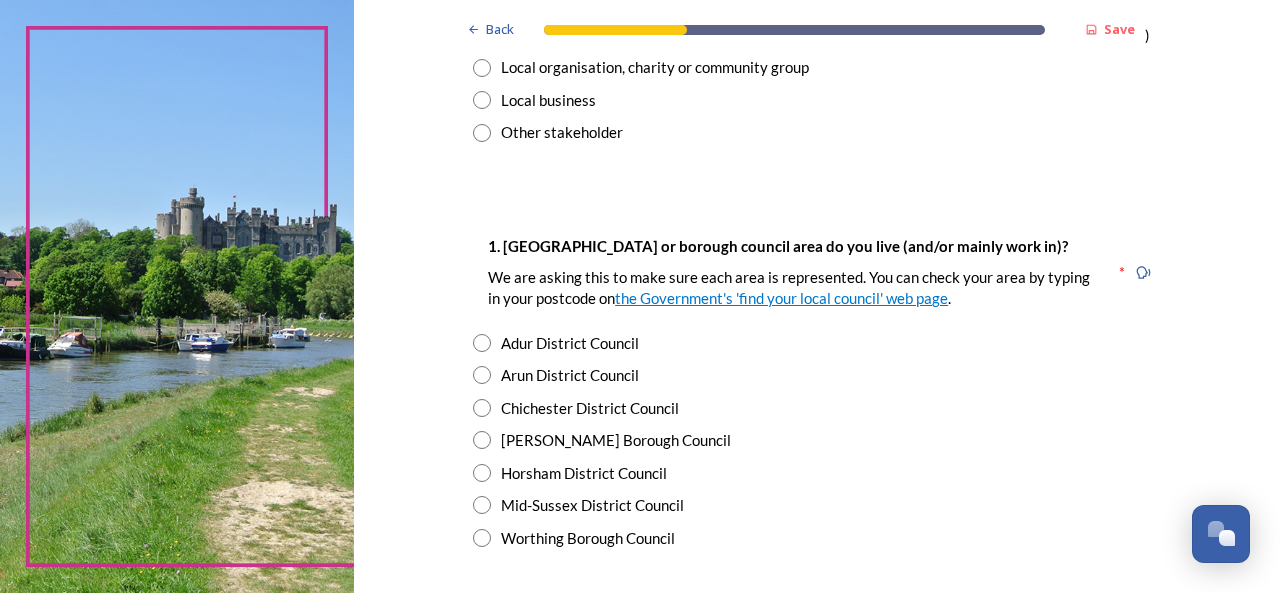 scroll, scrollTop: 314, scrollLeft: 0, axis: vertical 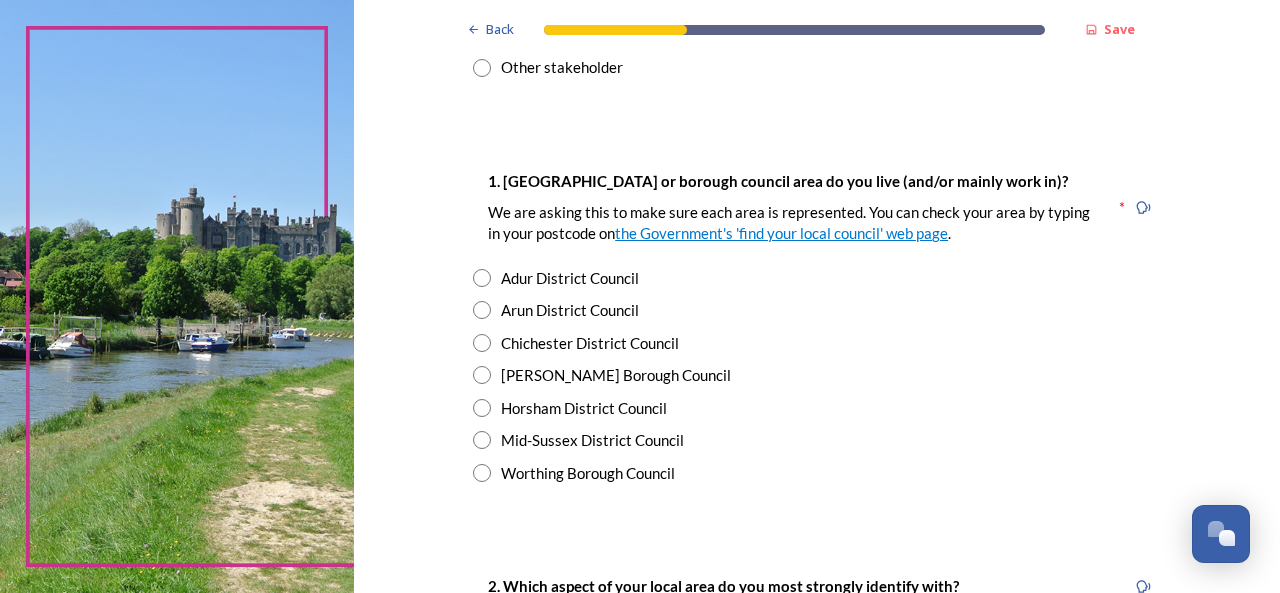click at bounding box center [482, 278] 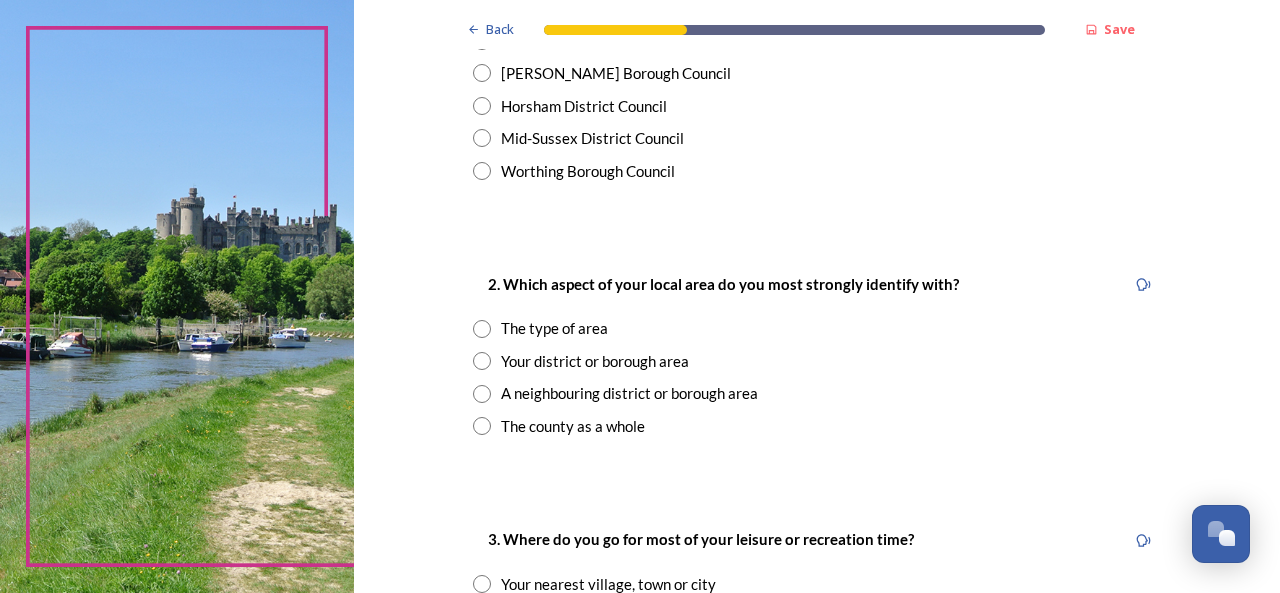 scroll, scrollTop: 634, scrollLeft: 0, axis: vertical 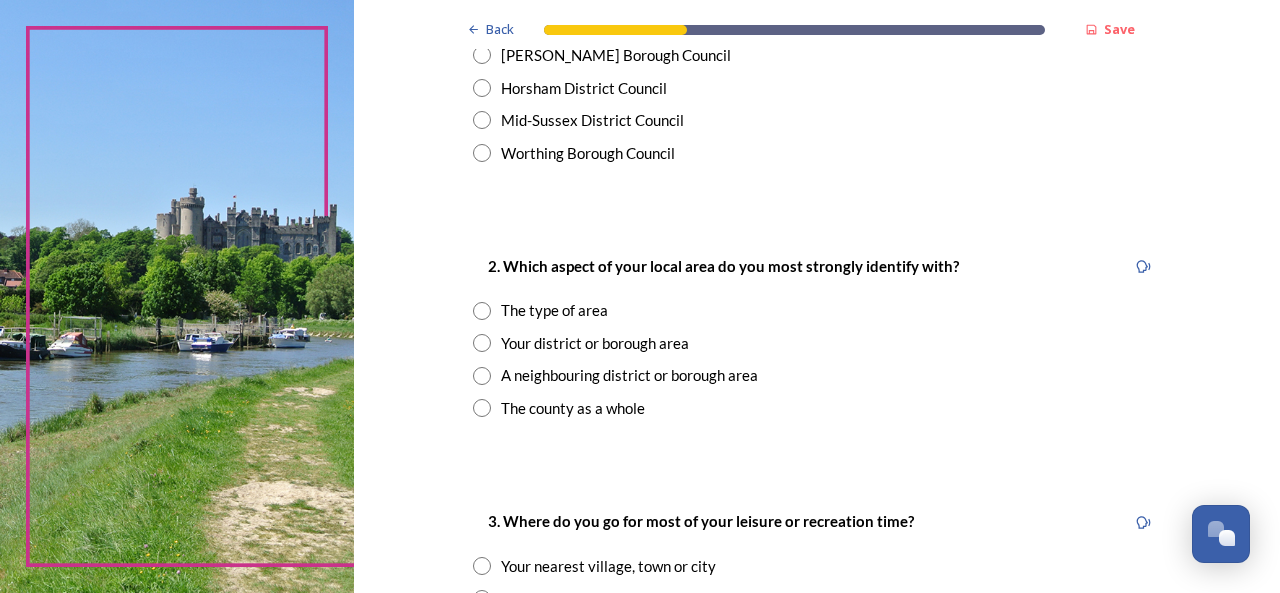 click at bounding box center (482, 343) 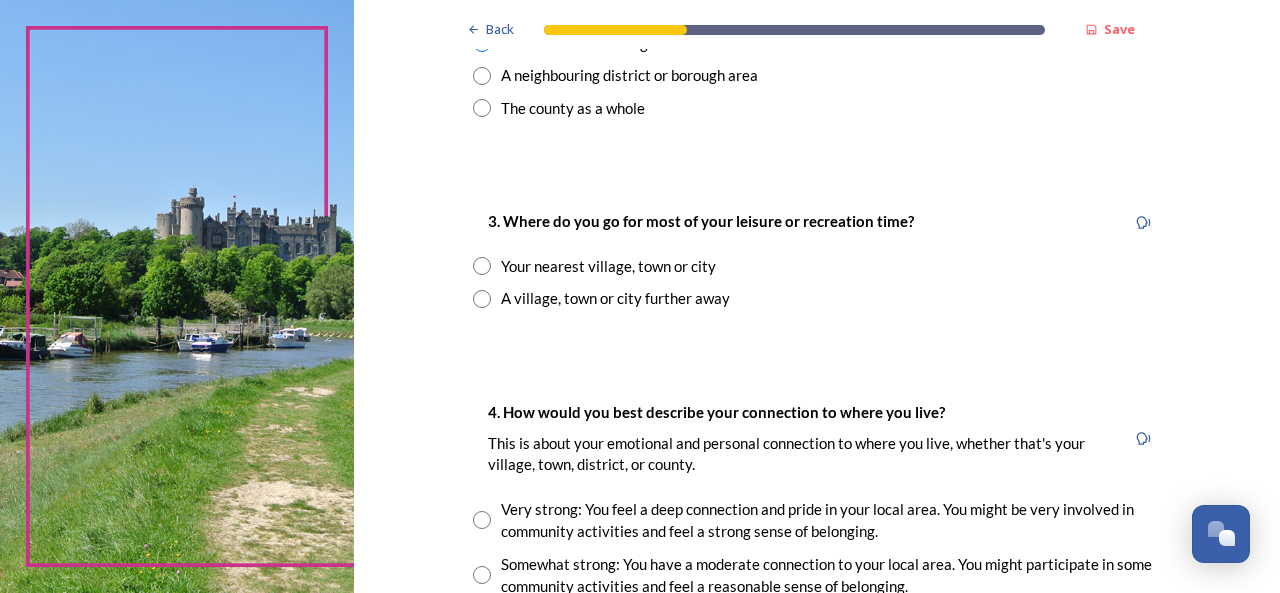 scroll, scrollTop: 950, scrollLeft: 0, axis: vertical 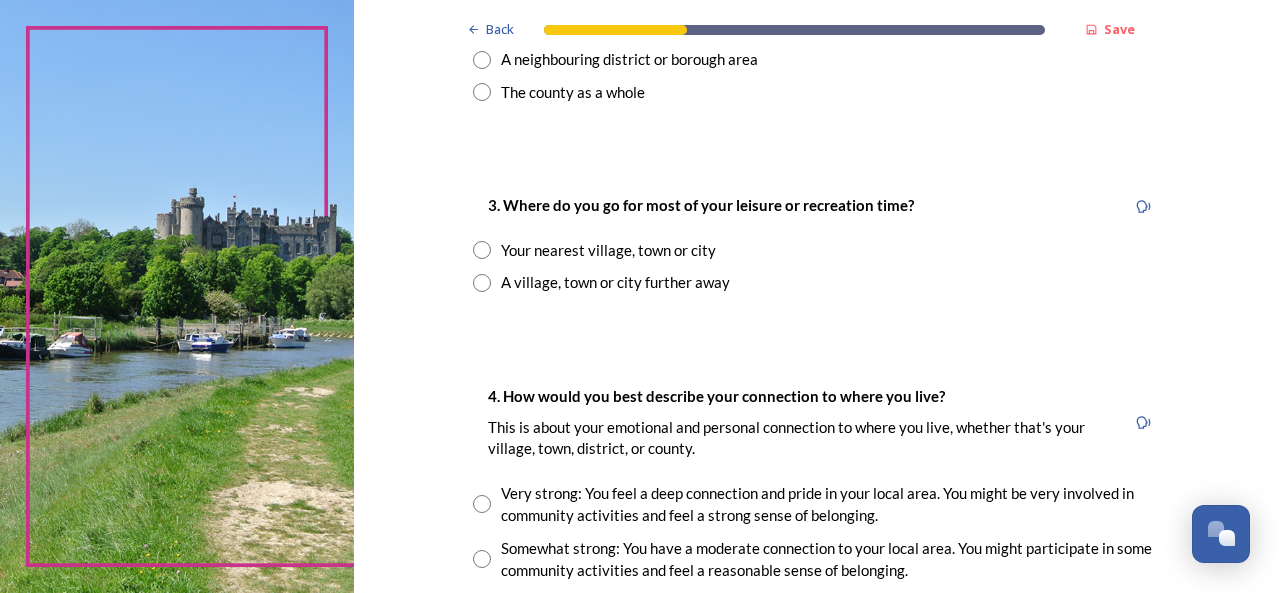 click at bounding box center (482, 250) 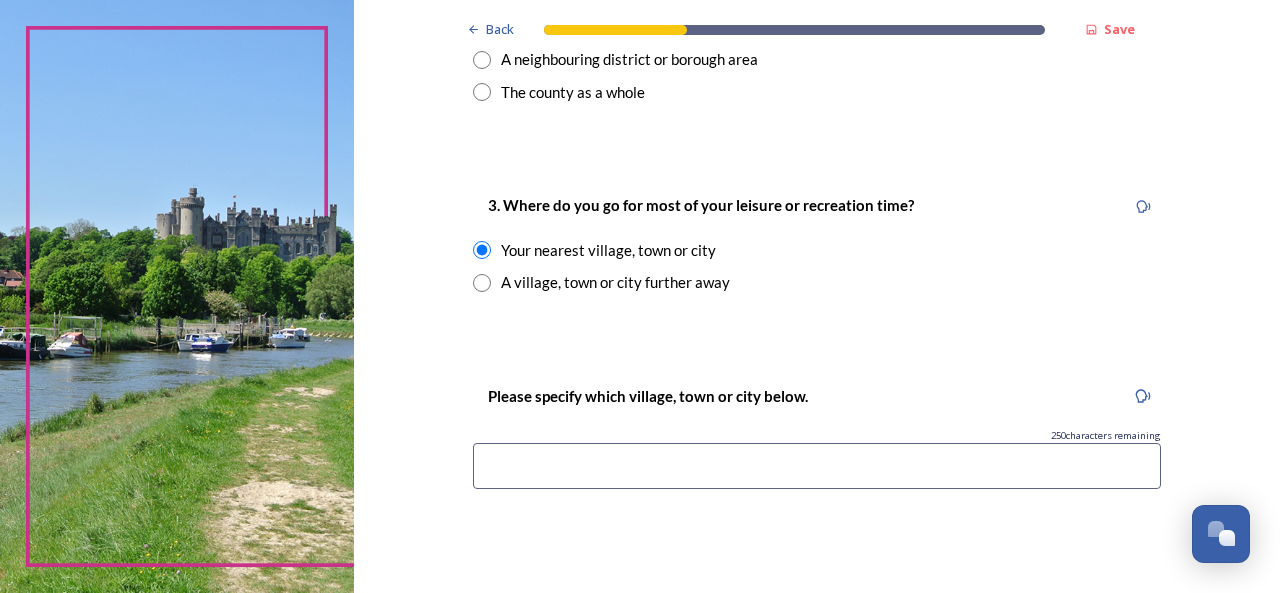 click at bounding box center [817, 466] 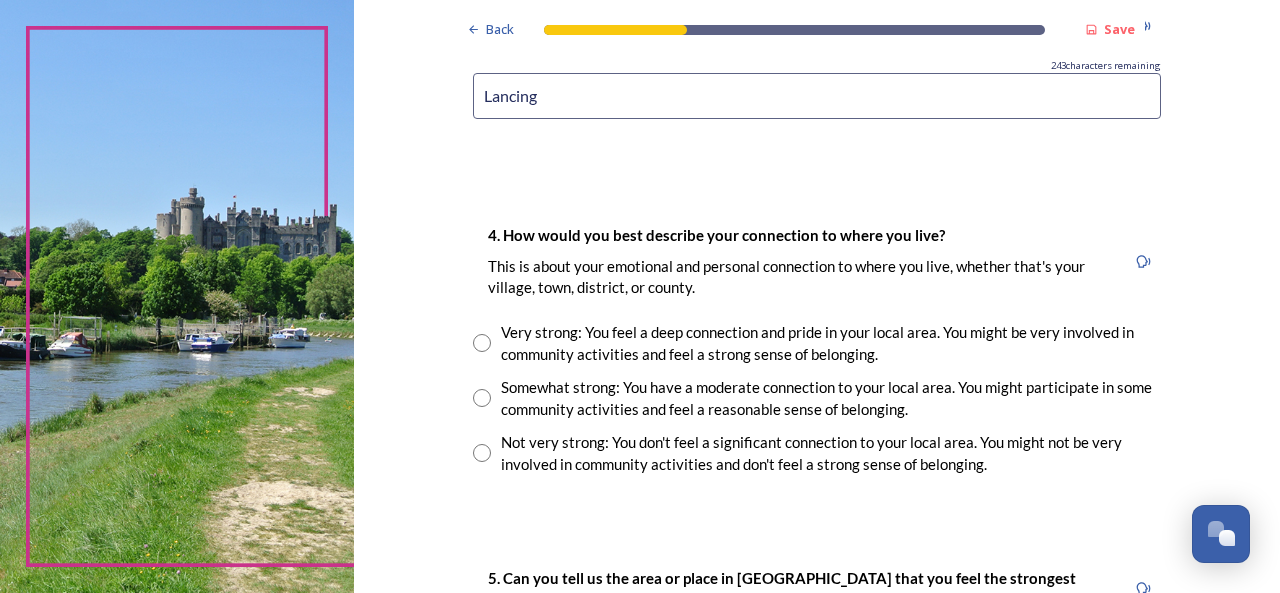 scroll, scrollTop: 1409, scrollLeft: 0, axis: vertical 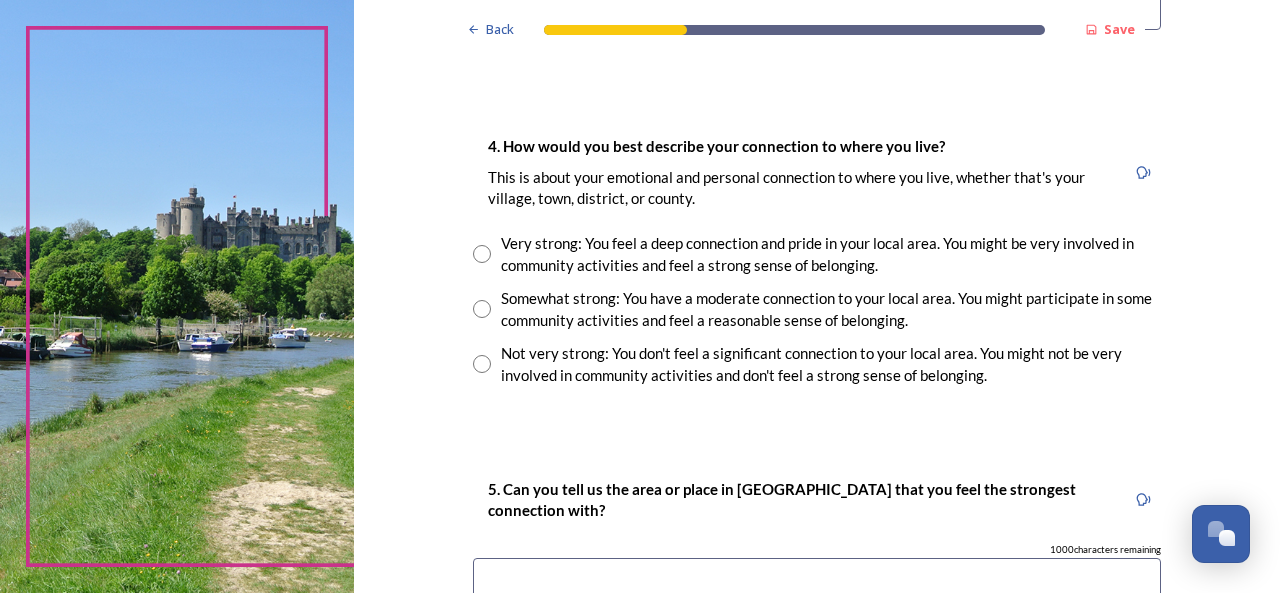 type on "Lancing" 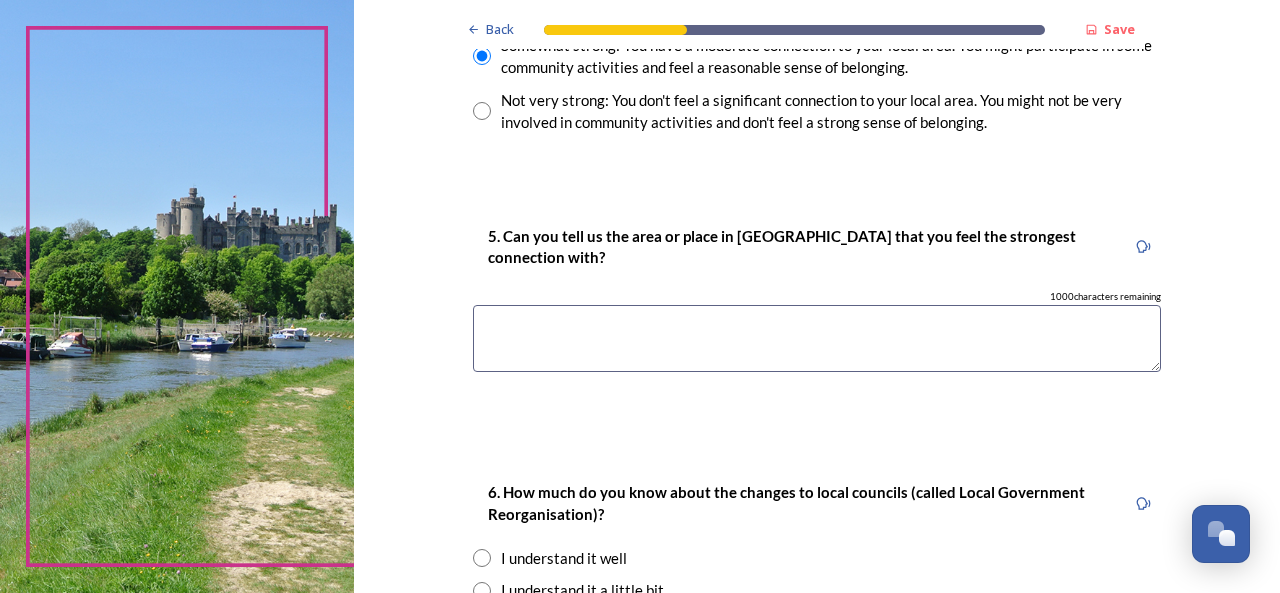 scroll, scrollTop: 1726, scrollLeft: 0, axis: vertical 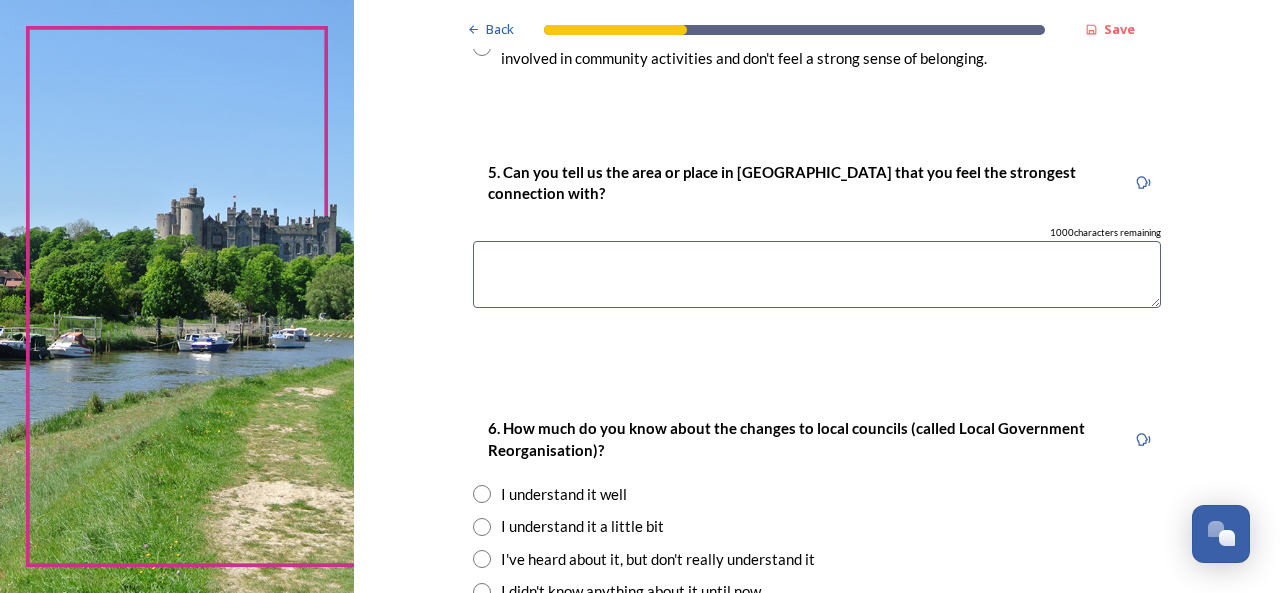 click at bounding box center [817, 274] 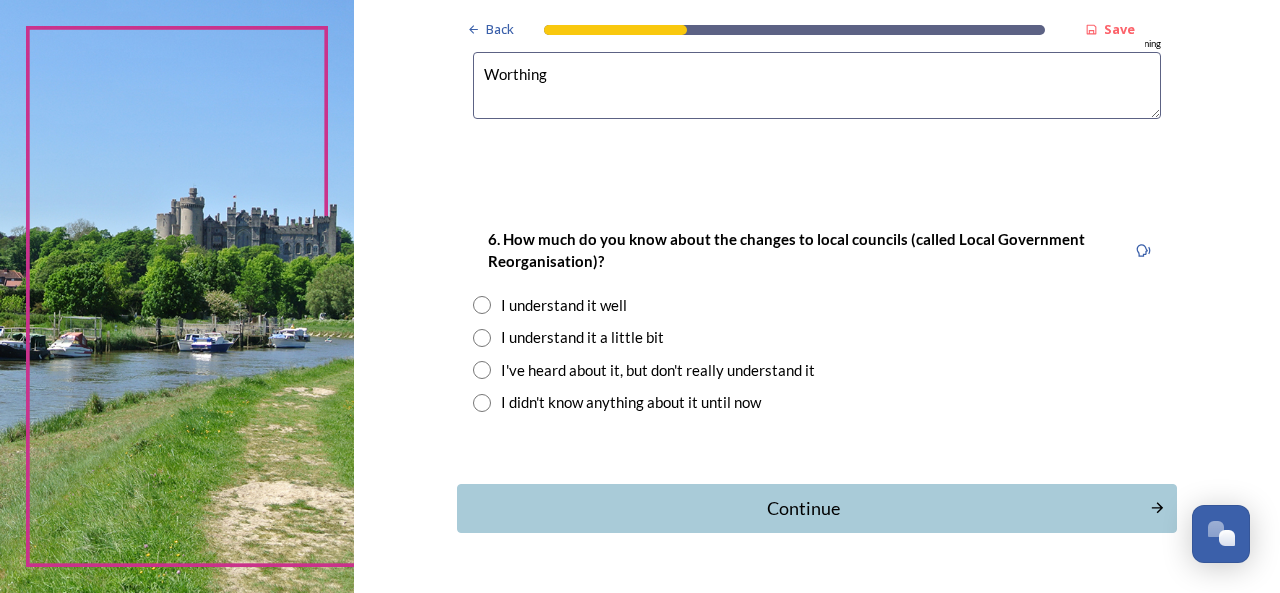 scroll, scrollTop: 1968, scrollLeft: 0, axis: vertical 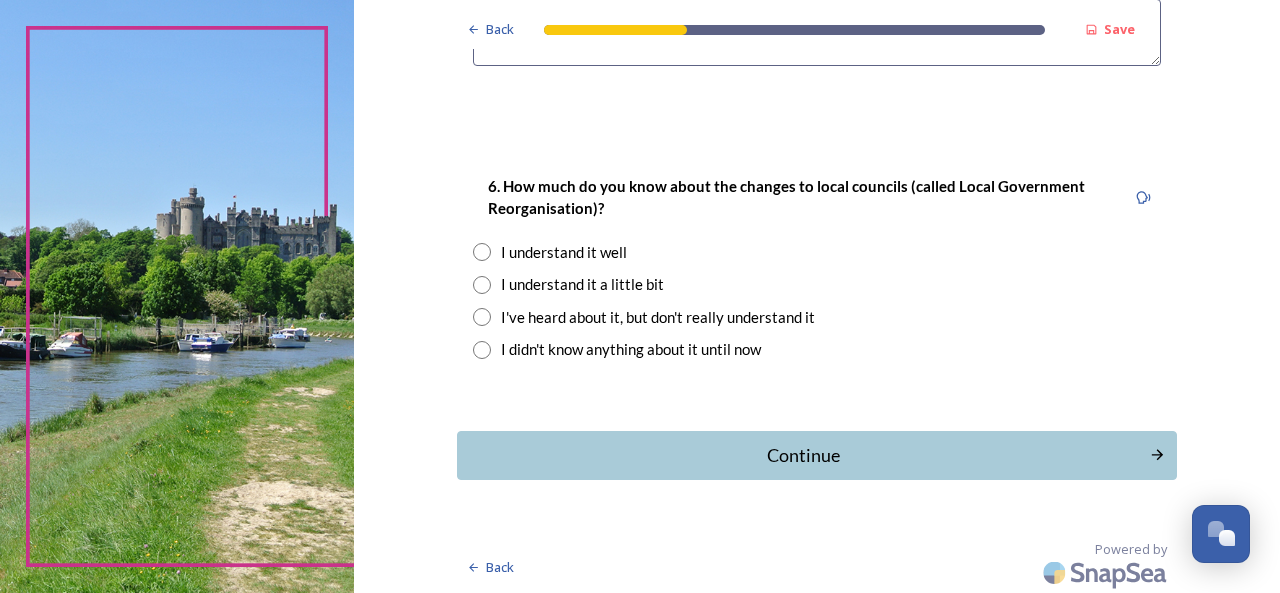 type on "Worthing" 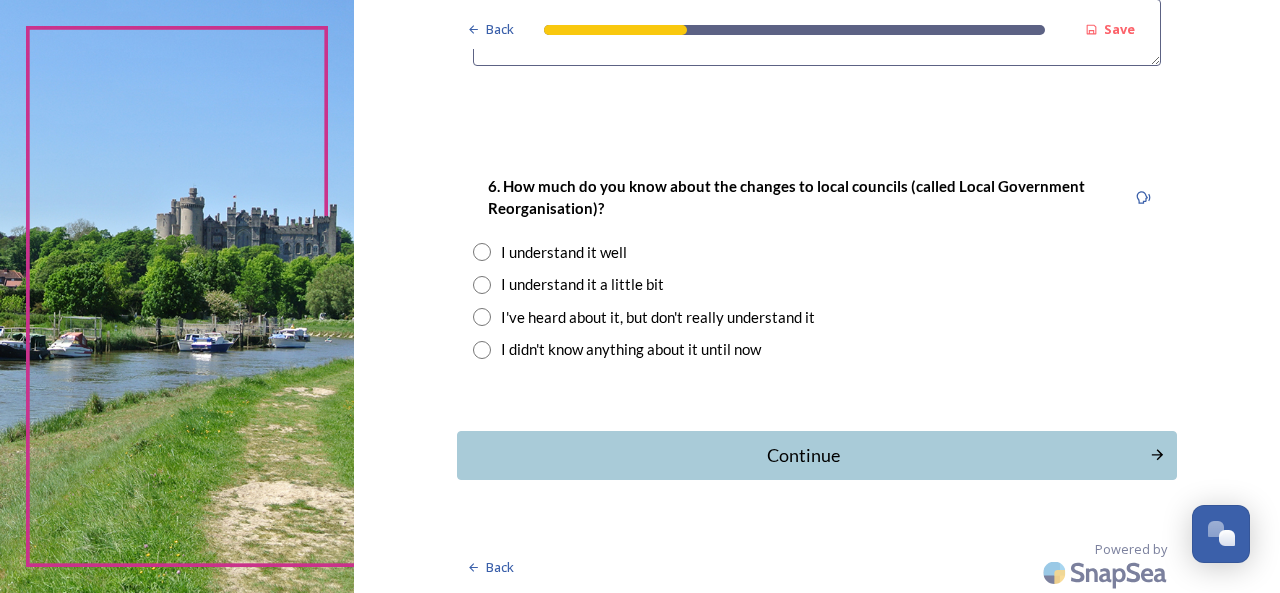 click at bounding box center [482, 285] 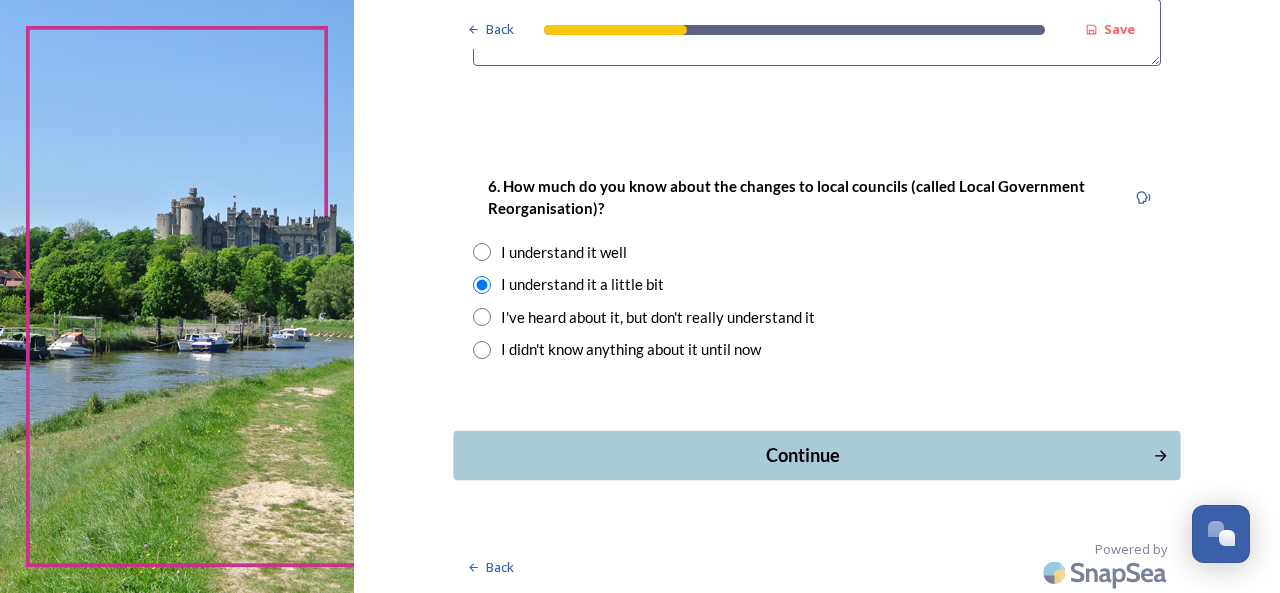click on "Continue" at bounding box center (803, 455) 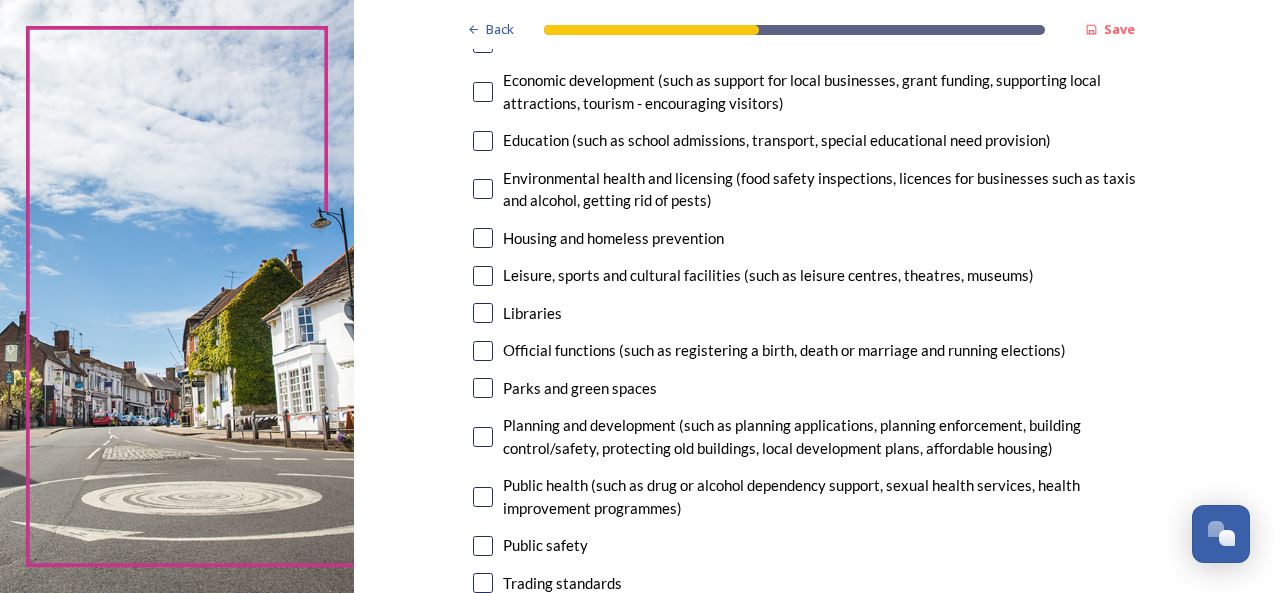 scroll, scrollTop: 437, scrollLeft: 0, axis: vertical 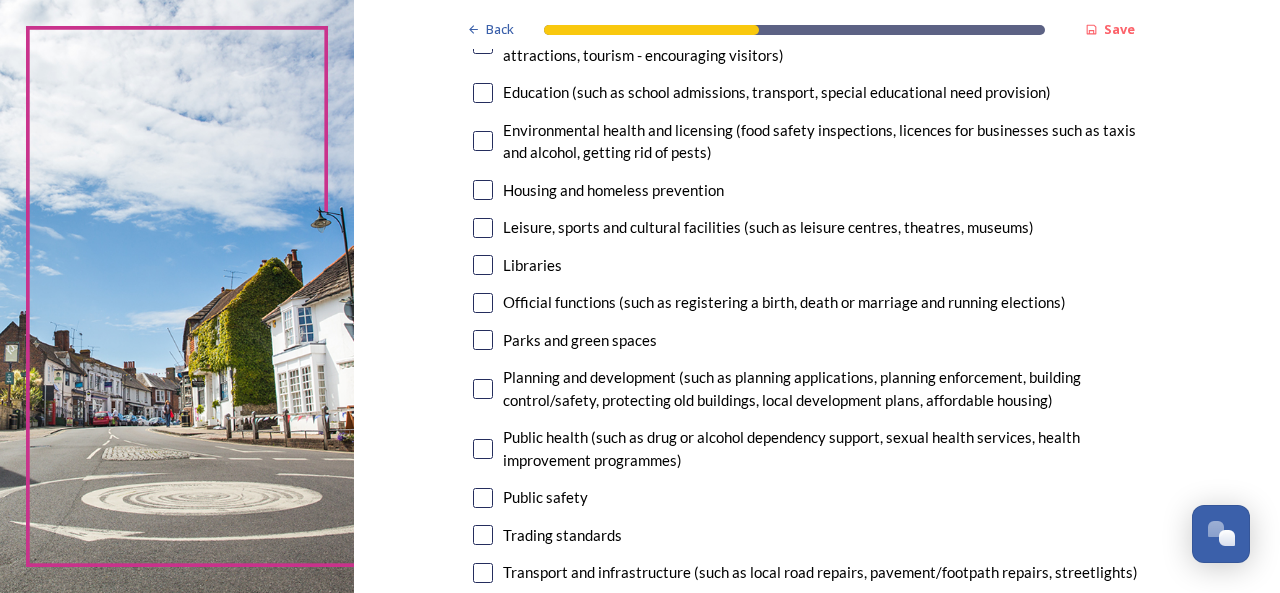 click at bounding box center [483, 190] 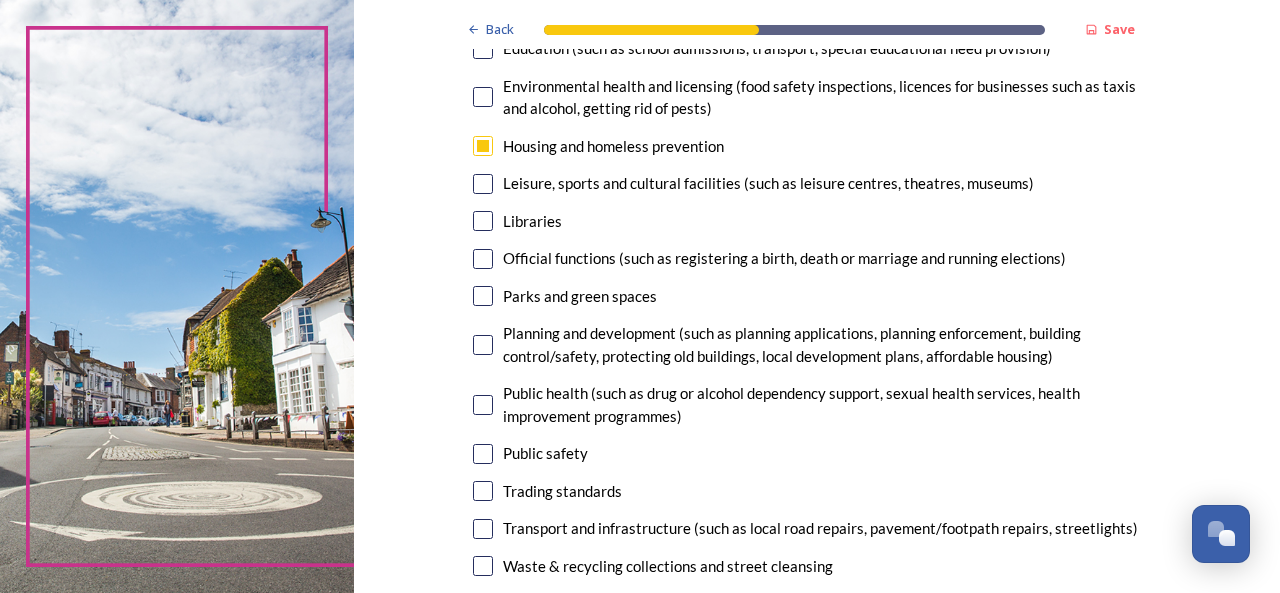 scroll, scrollTop: 605, scrollLeft: 0, axis: vertical 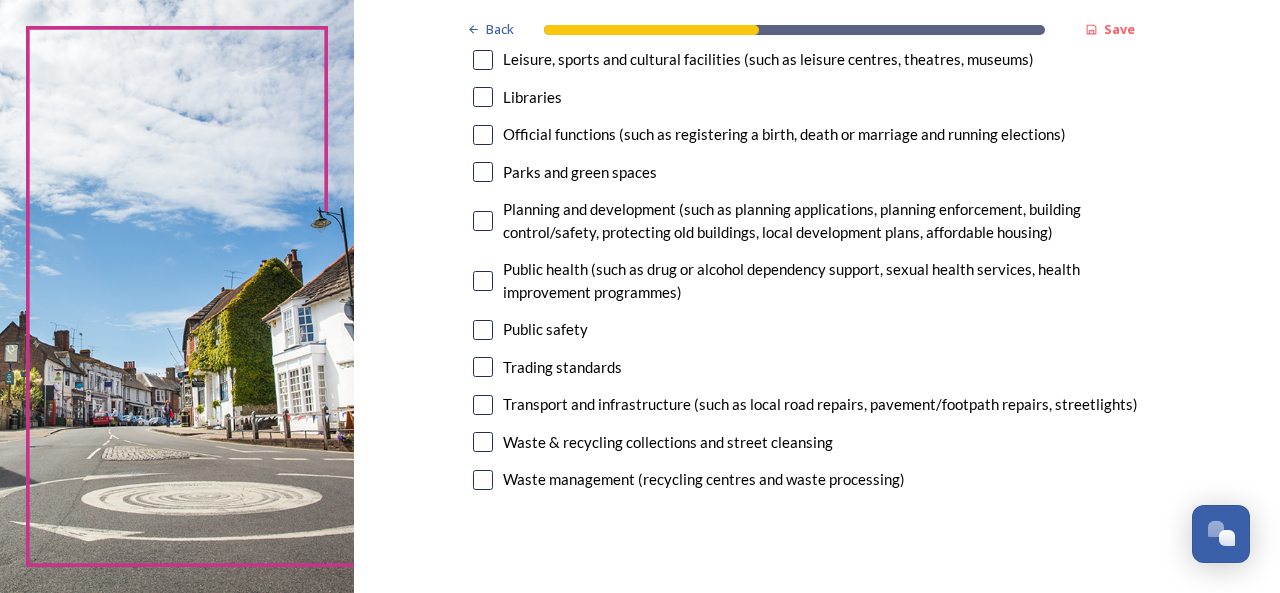 click at bounding box center [483, 405] 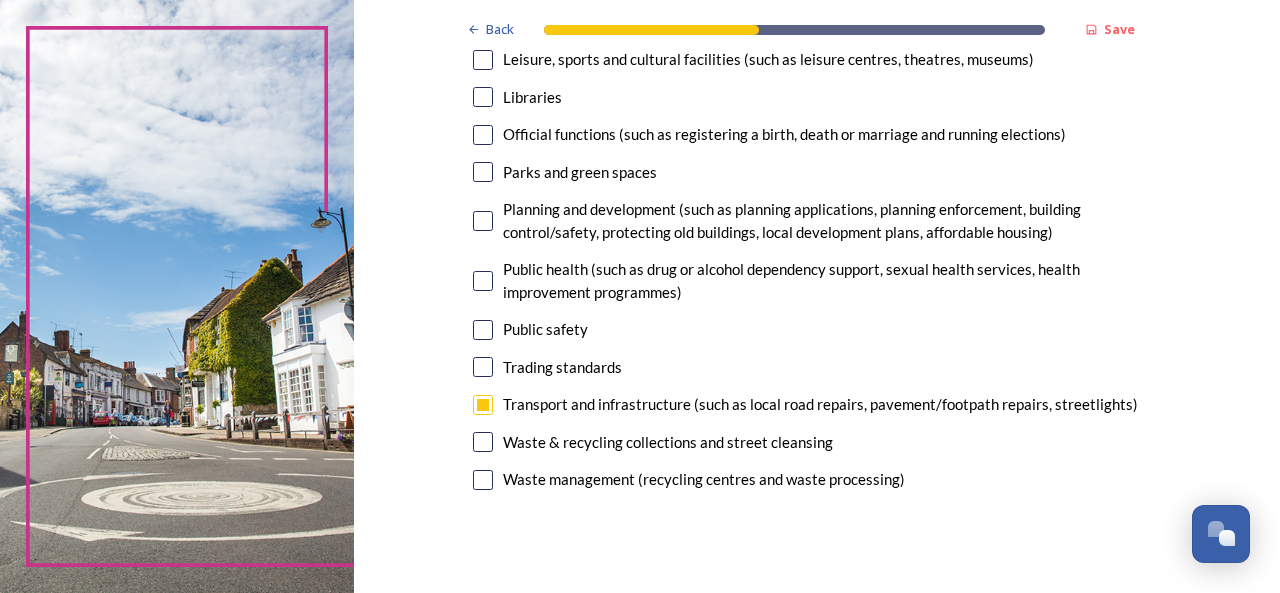 click at bounding box center [483, 442] 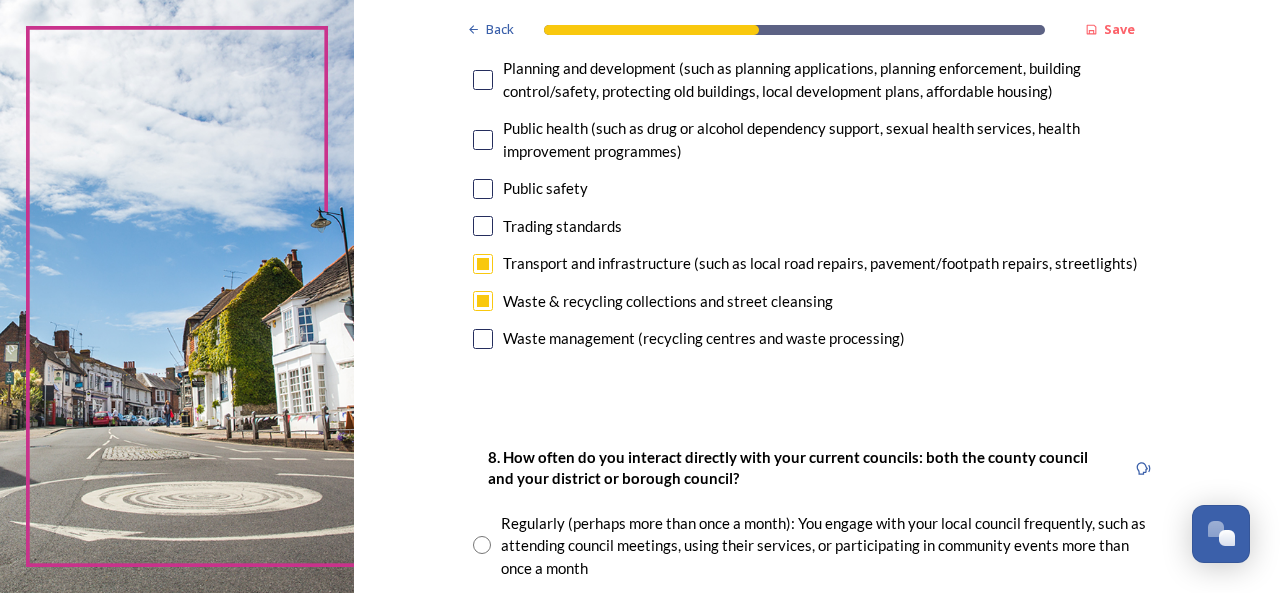 scroll, scrollTop: 1000, scrollLeft: 0, axis: vertical 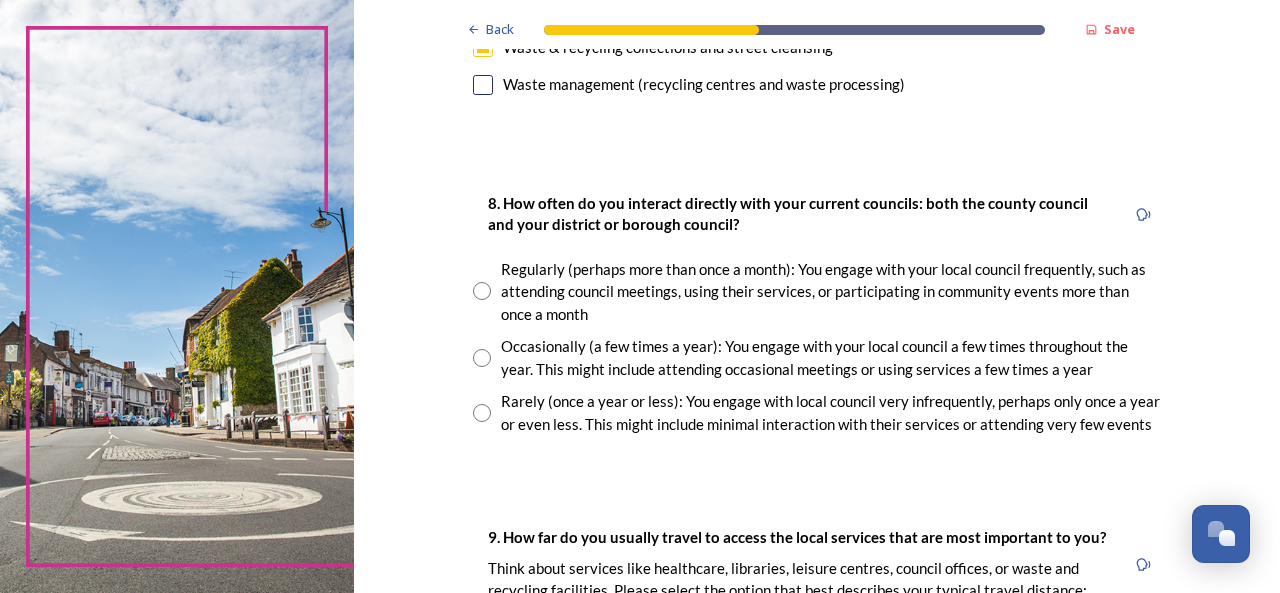 click at bounding box center (482, 358) 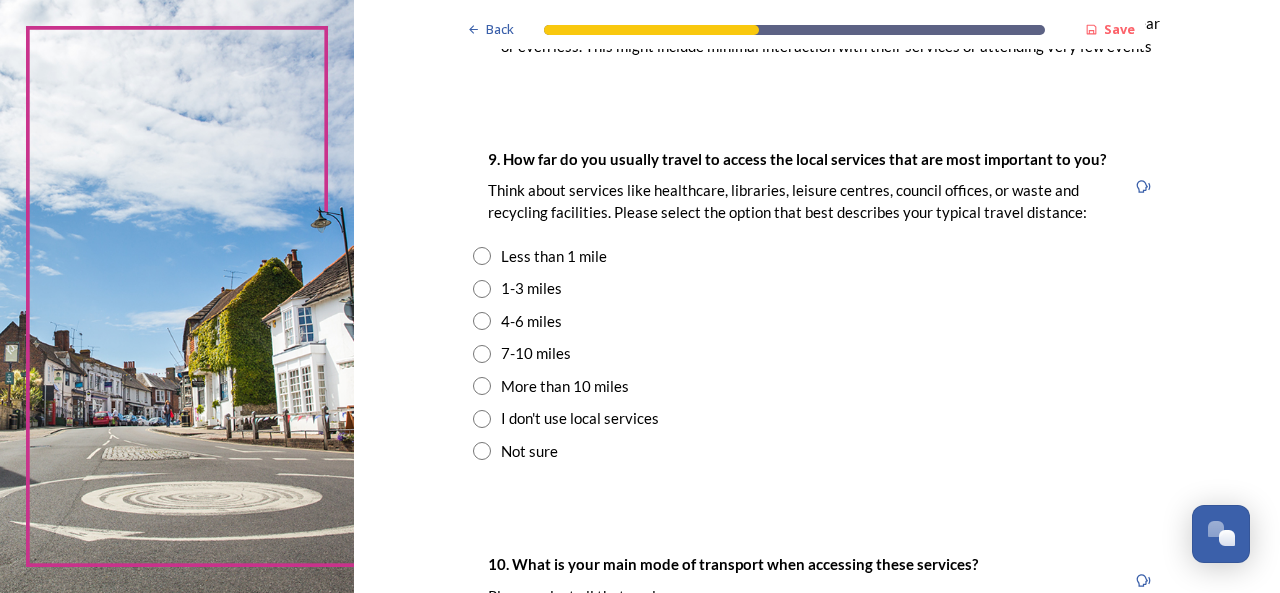 scroll, scrollTop: 1405, scrollLeft: 0, axis: vertical 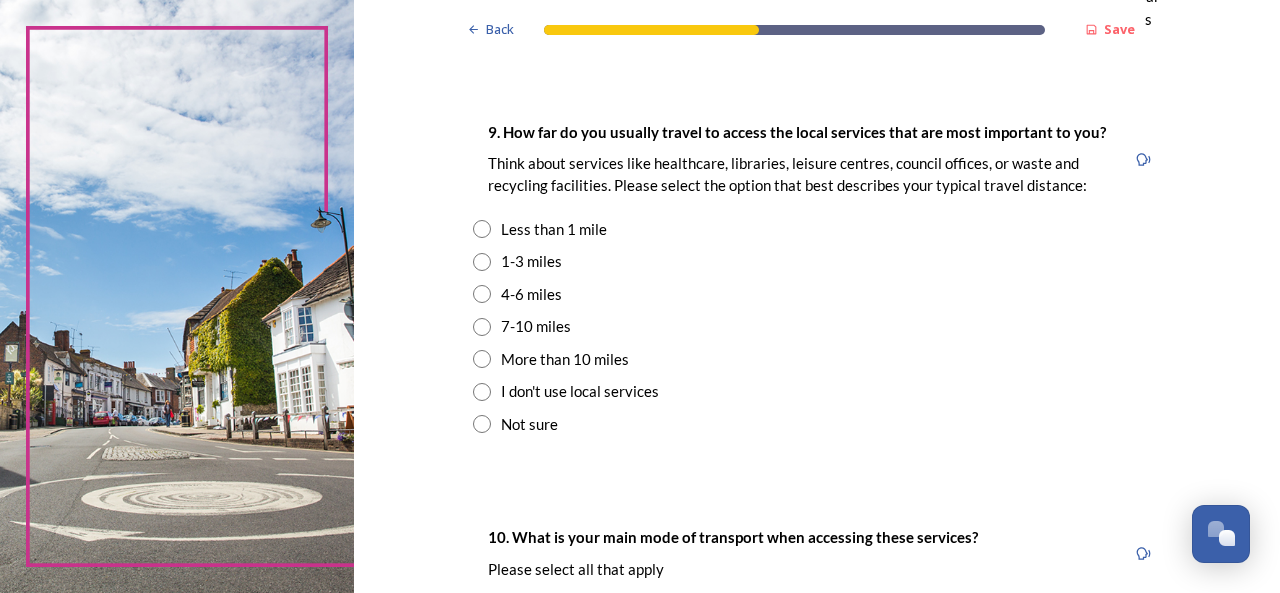 click at bounding box center (482, 294) 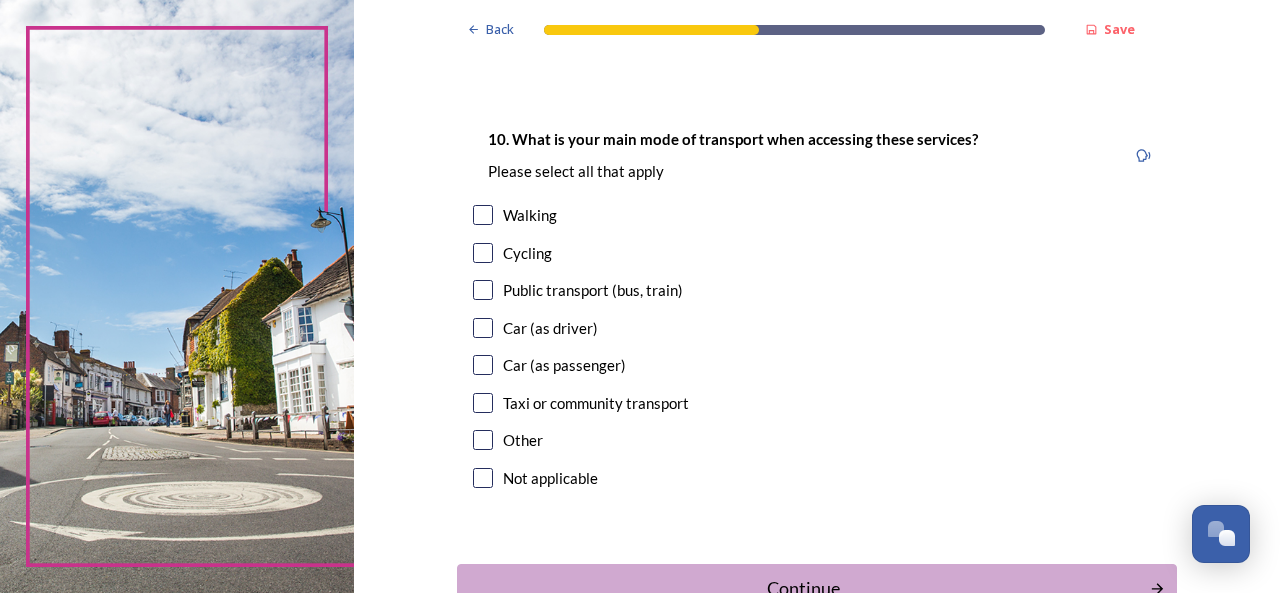 scroll, scrollTop: 1809, scrollLeft: 0, axis: vertical 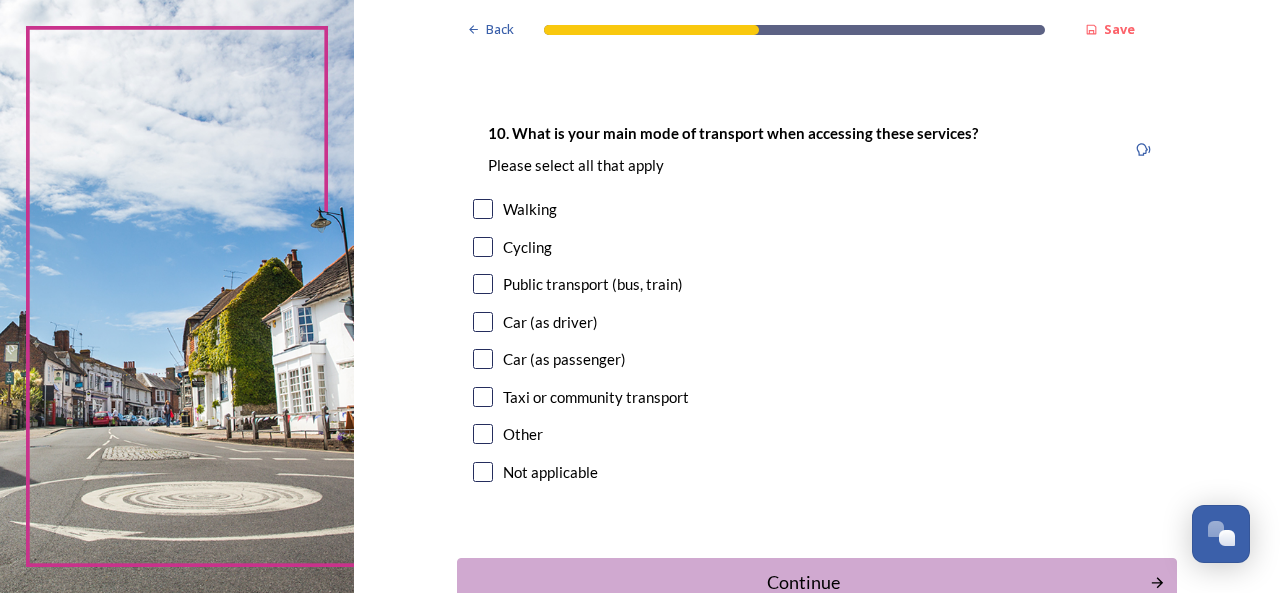 click at bounding box center [483, 284] 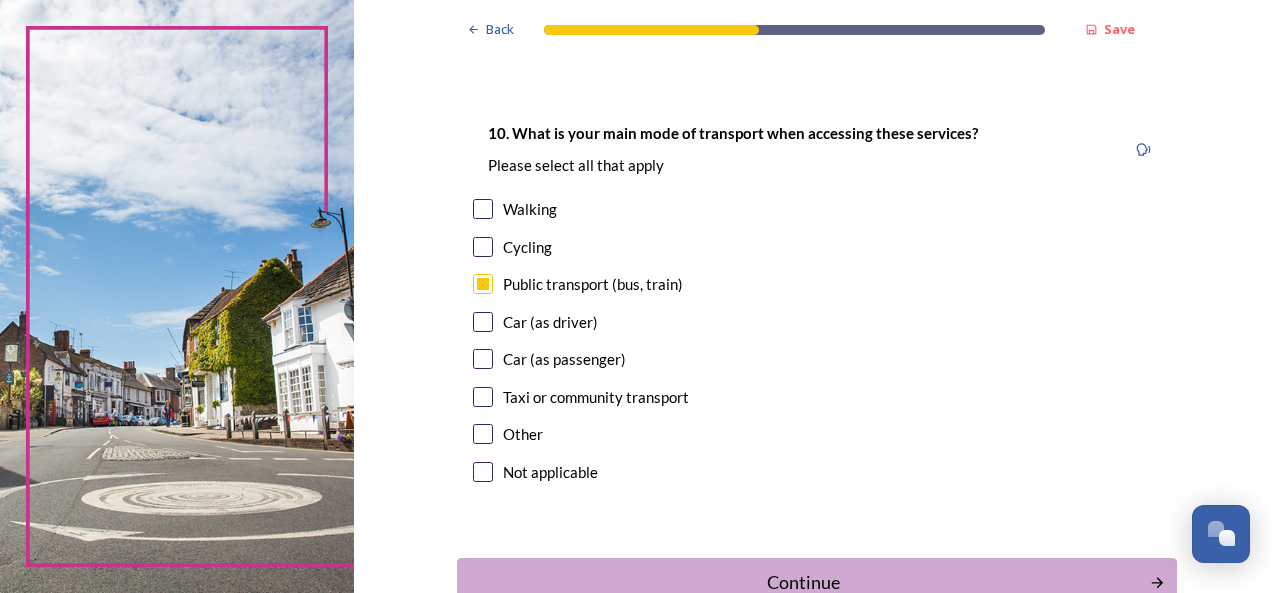 click at bounding box center (483, 209) 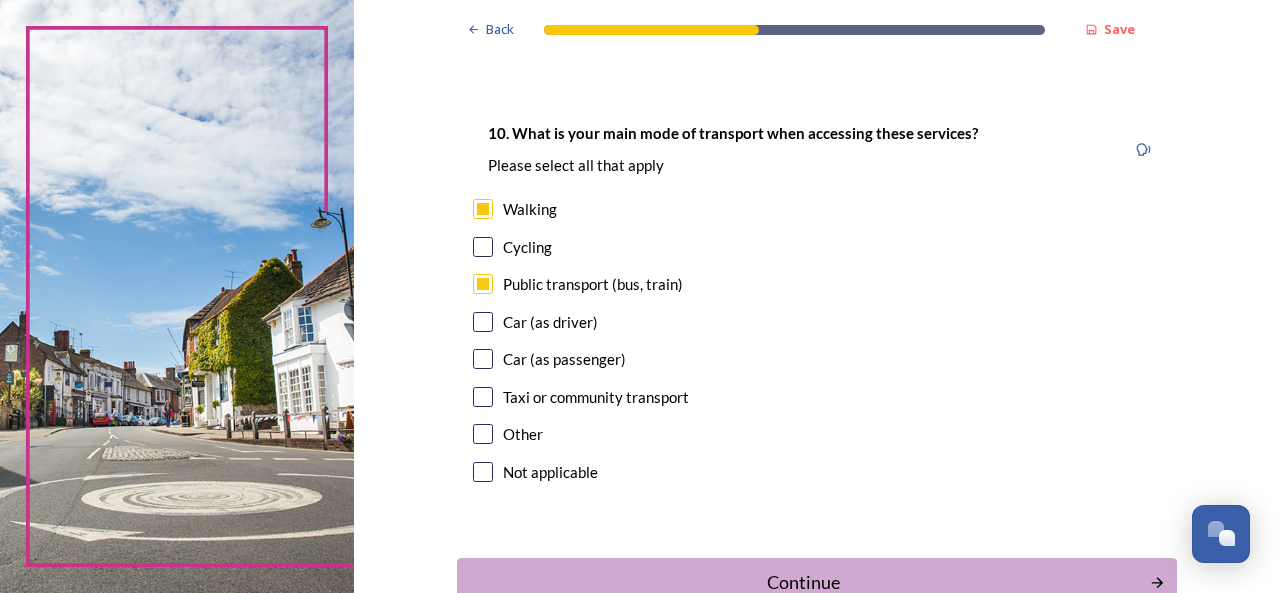 scroll, scrollTop: 1938, scrollLeft: 0, axis: vertical 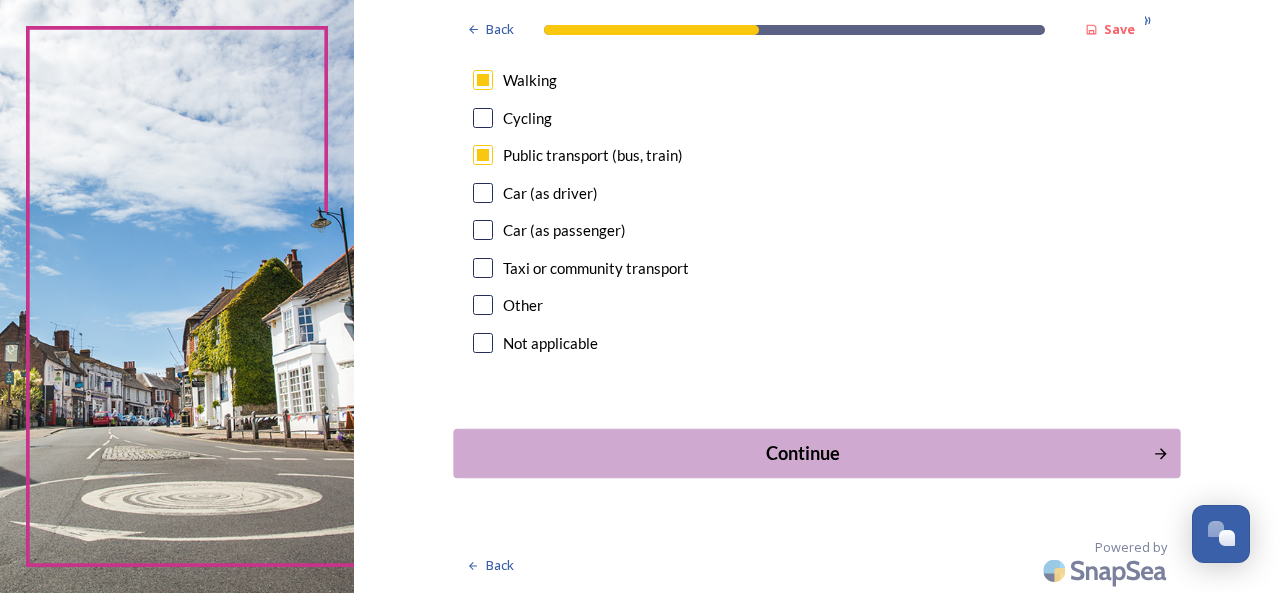 click on "Continue" at bounding box center (803, 453) 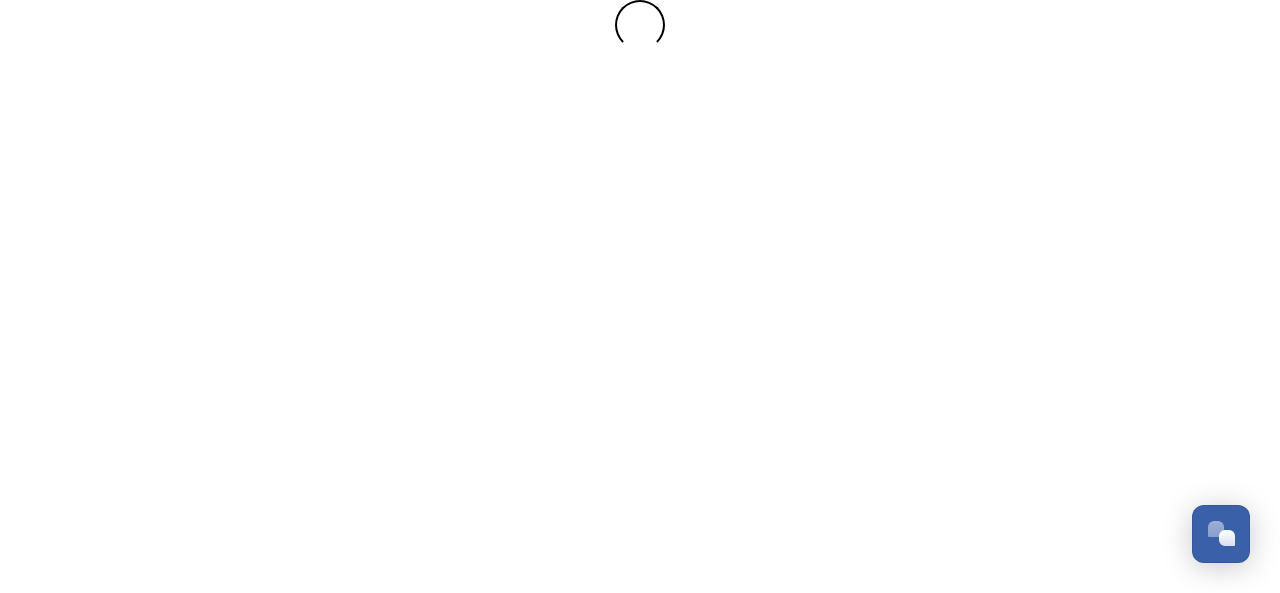 scroll, scrollTop: 0, scrollLeft: 0, axis: both 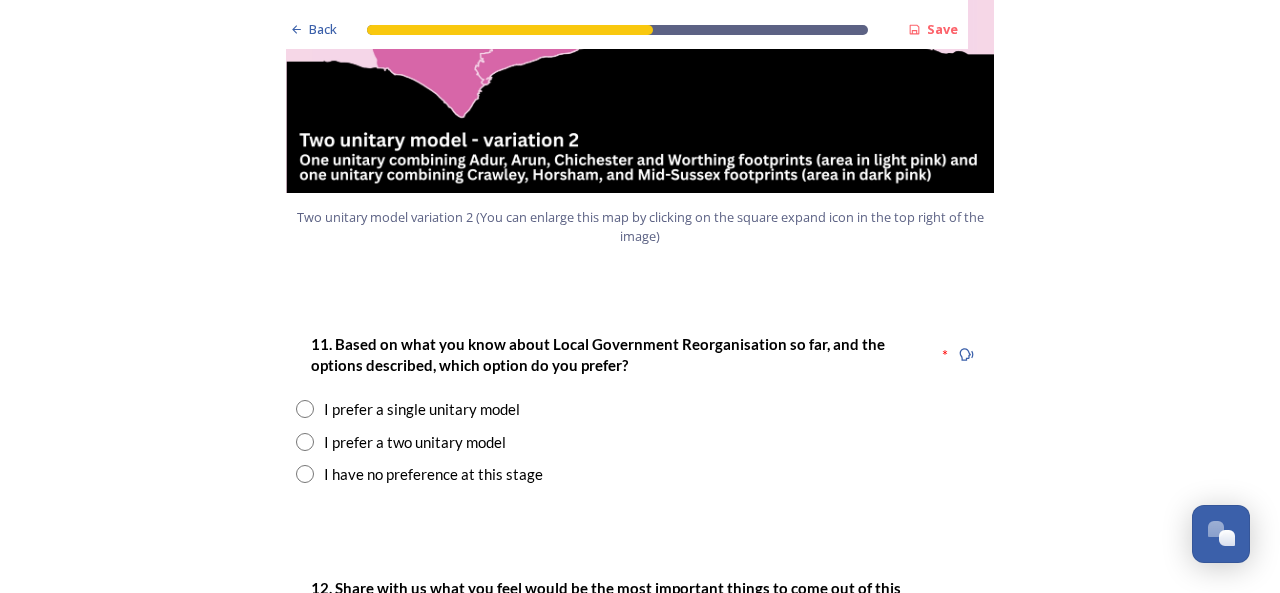 click at bounding box center (305, 442) 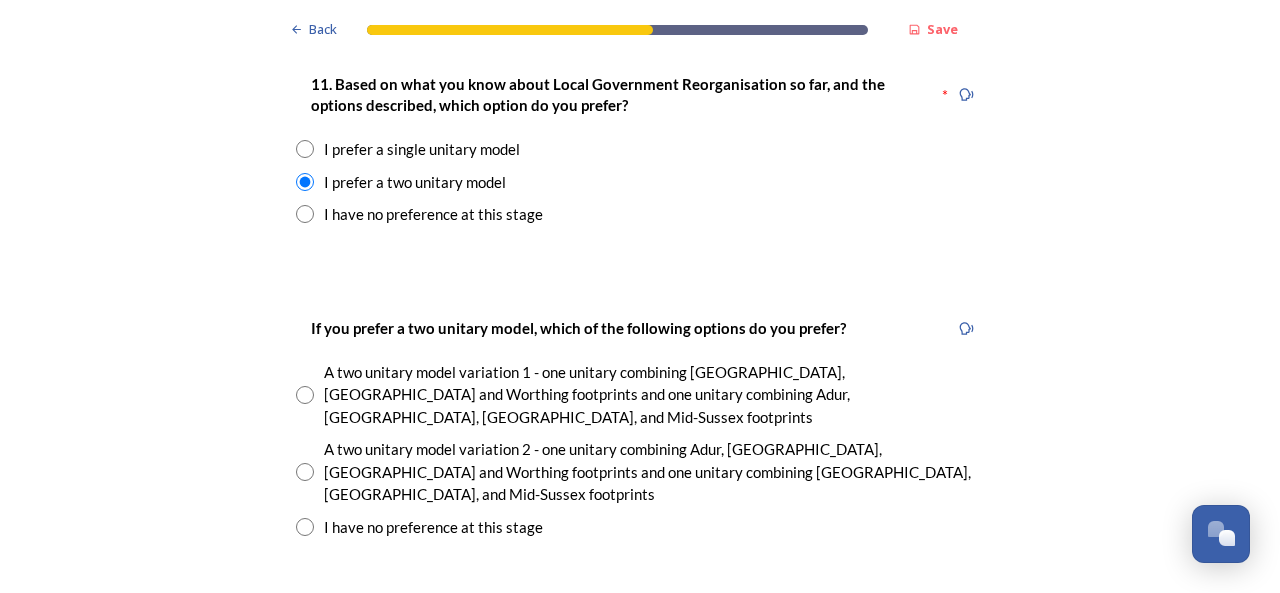scroll, scrollTop: 2750, scrollLeft: 0, axis: vertical 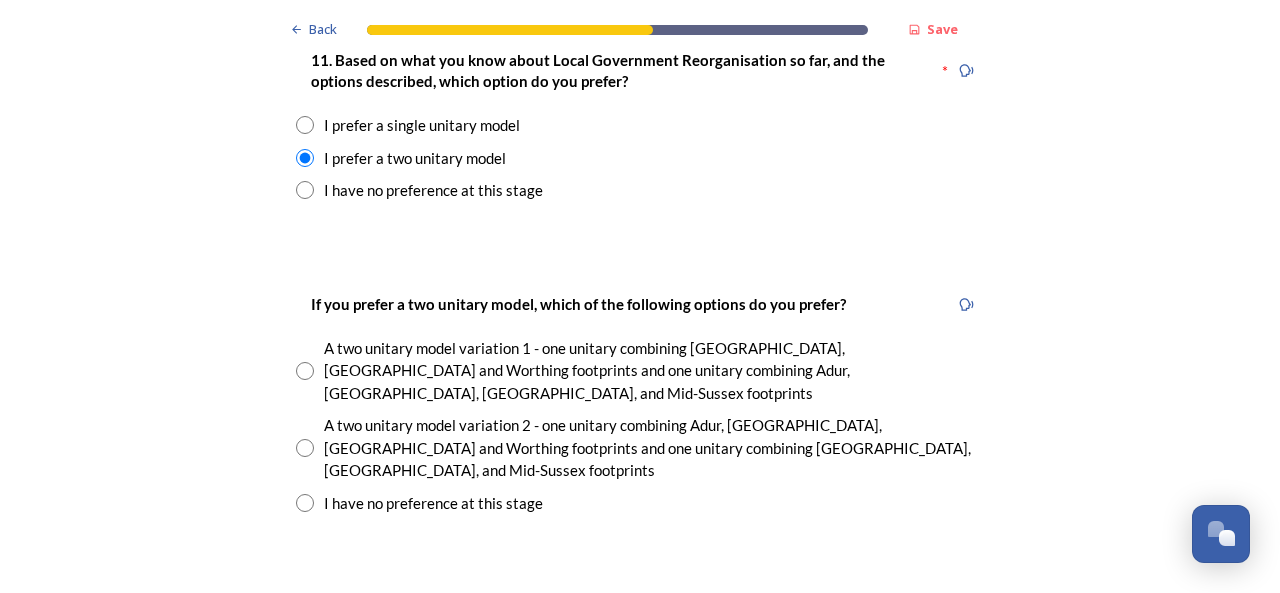 click at bounding box center (305, 448) 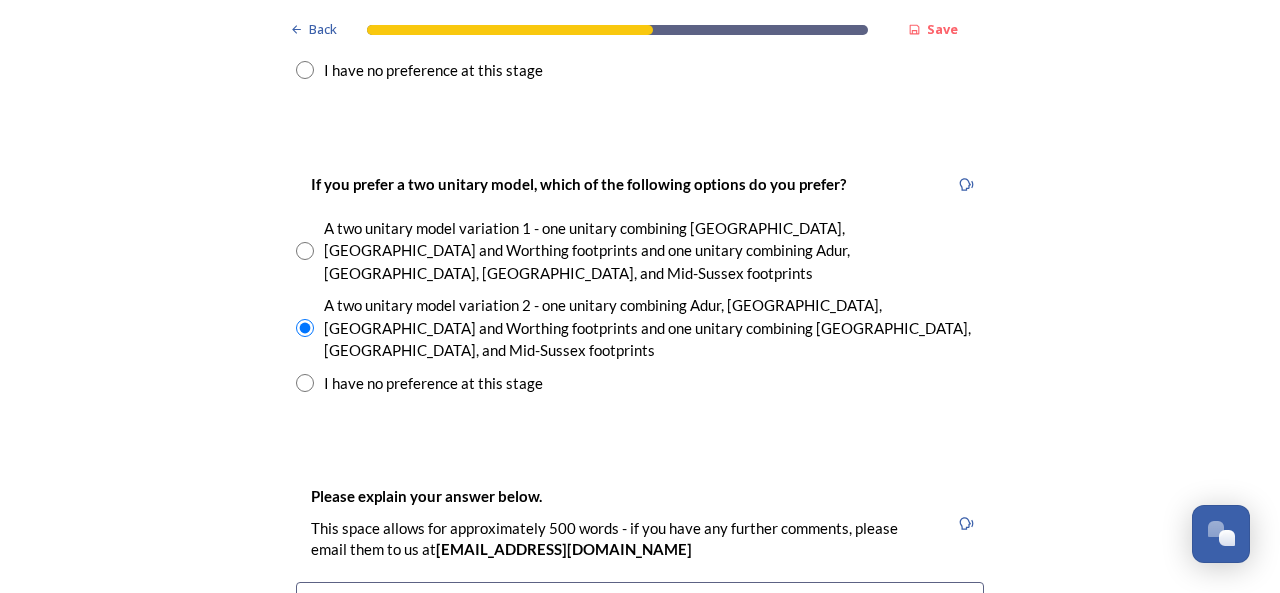scroll, scrollTop: 2862, scrollLeft: 0, axis: vertical 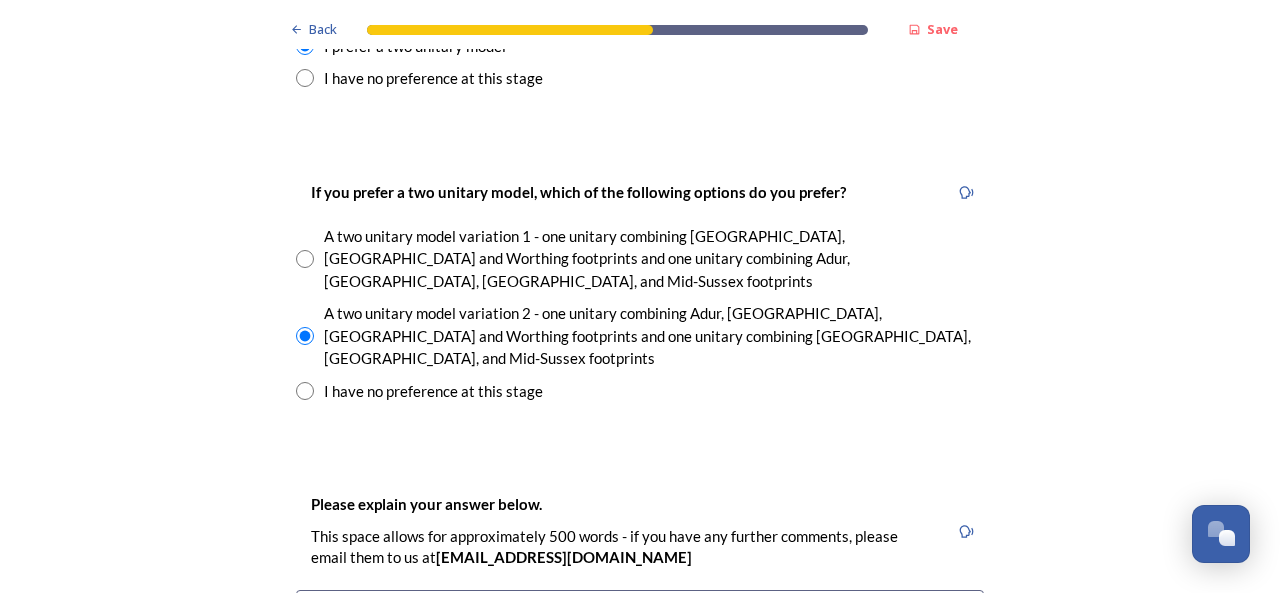 click at bounding box center (640, 702) 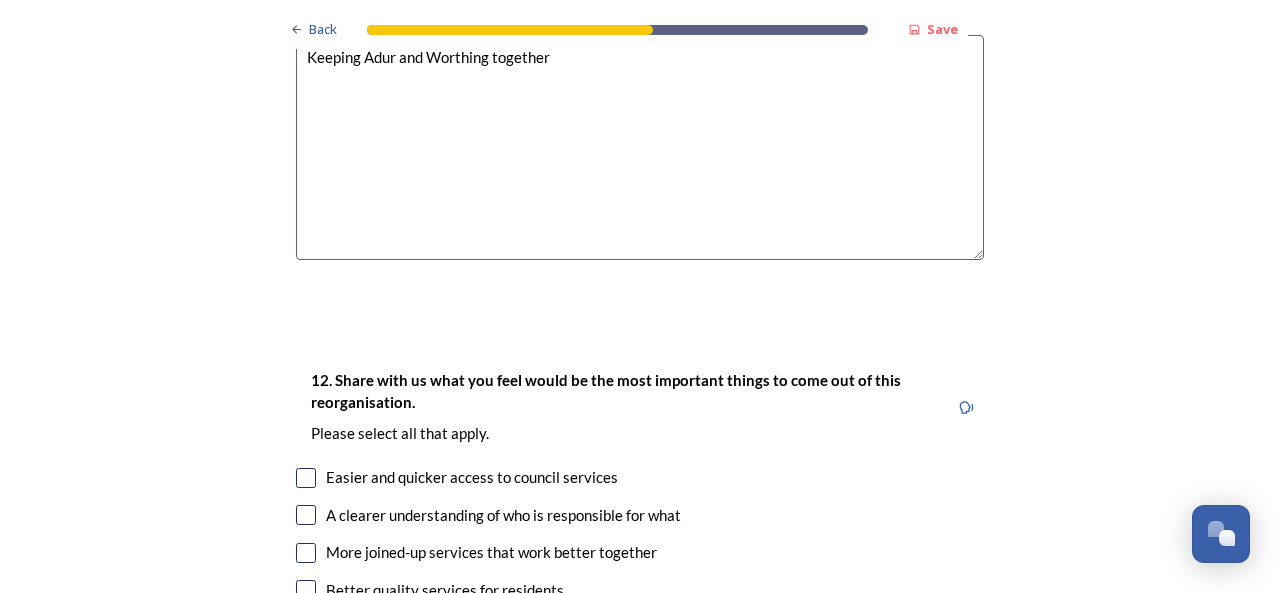 scroll, scrollTop: 3532, scrollLeft: 0, axis: vertical 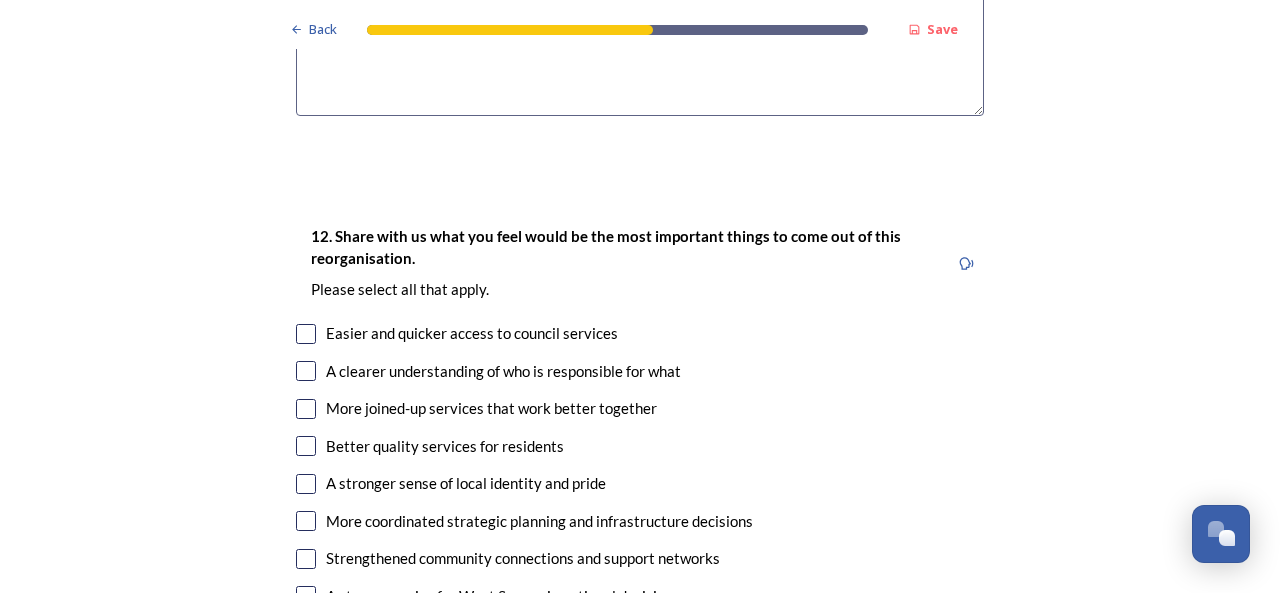 type on "Keeping Adur and Worthing together" 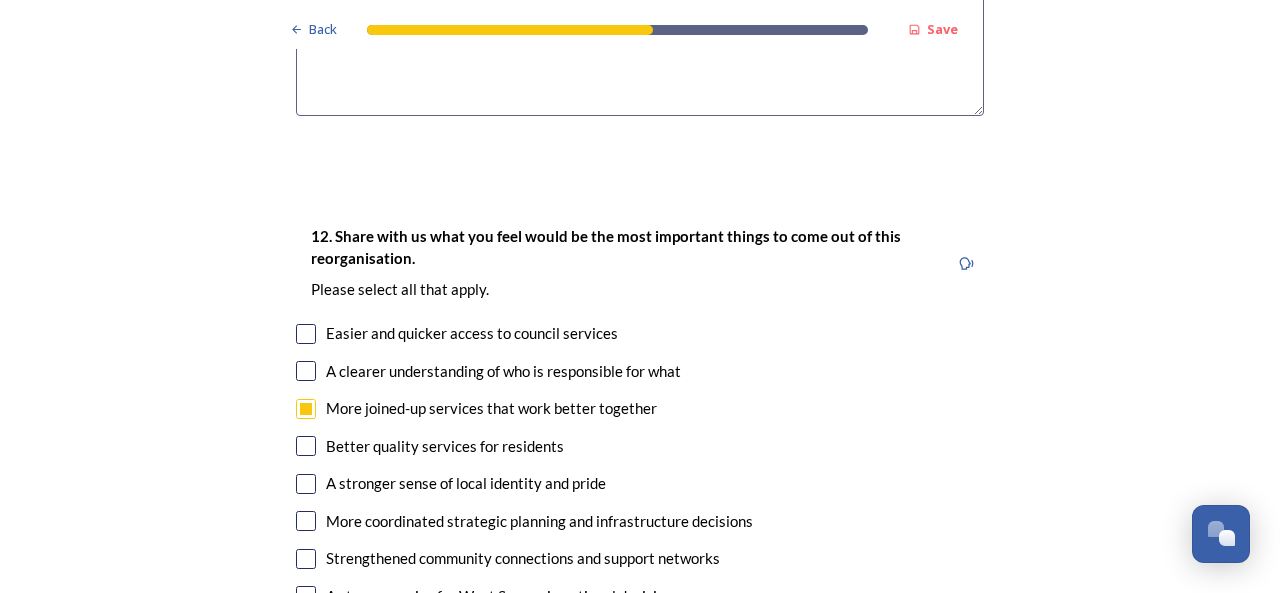 click at bounding box center (306, 446) 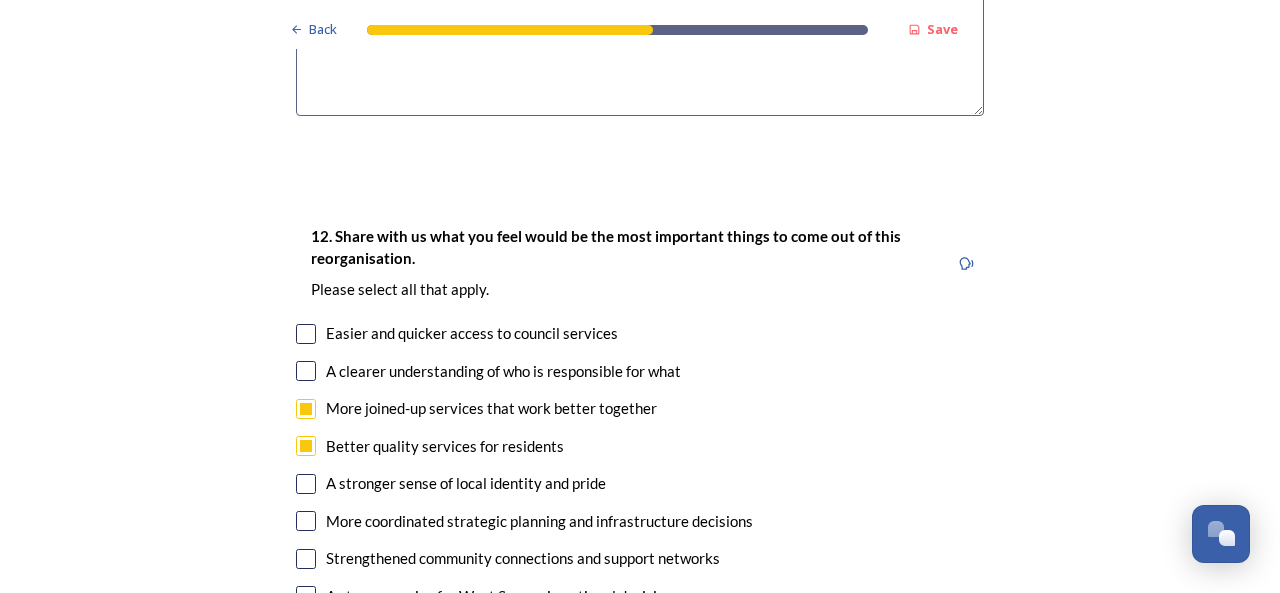 click at bounding box center [306, 484] 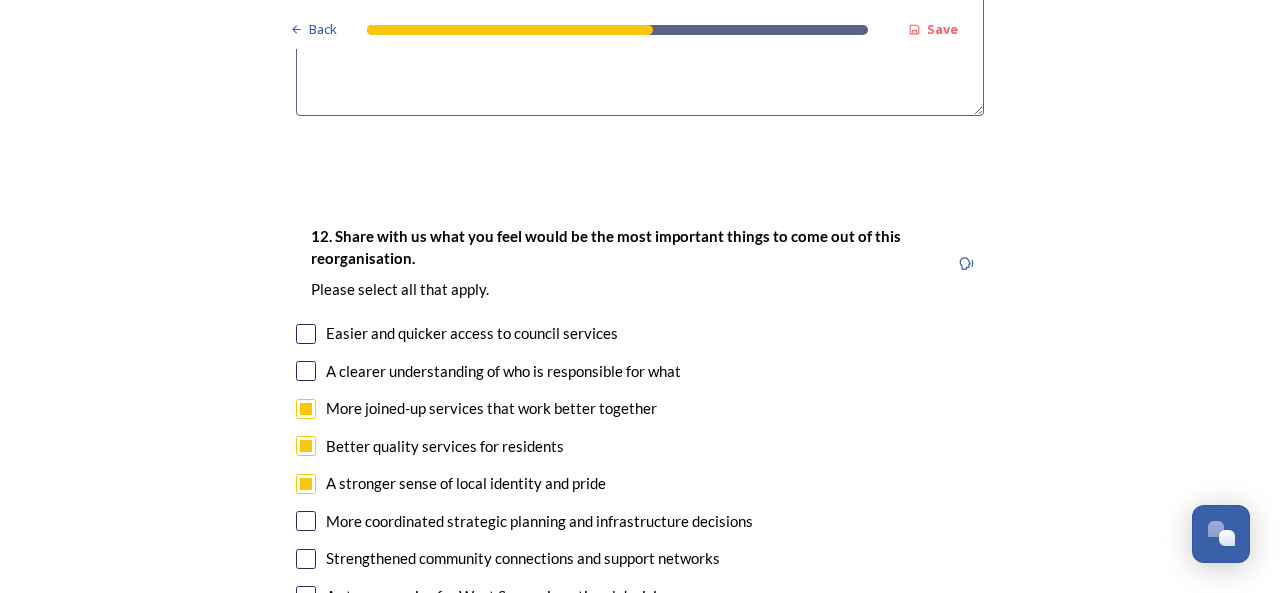 click at bounding box center (306, 334) 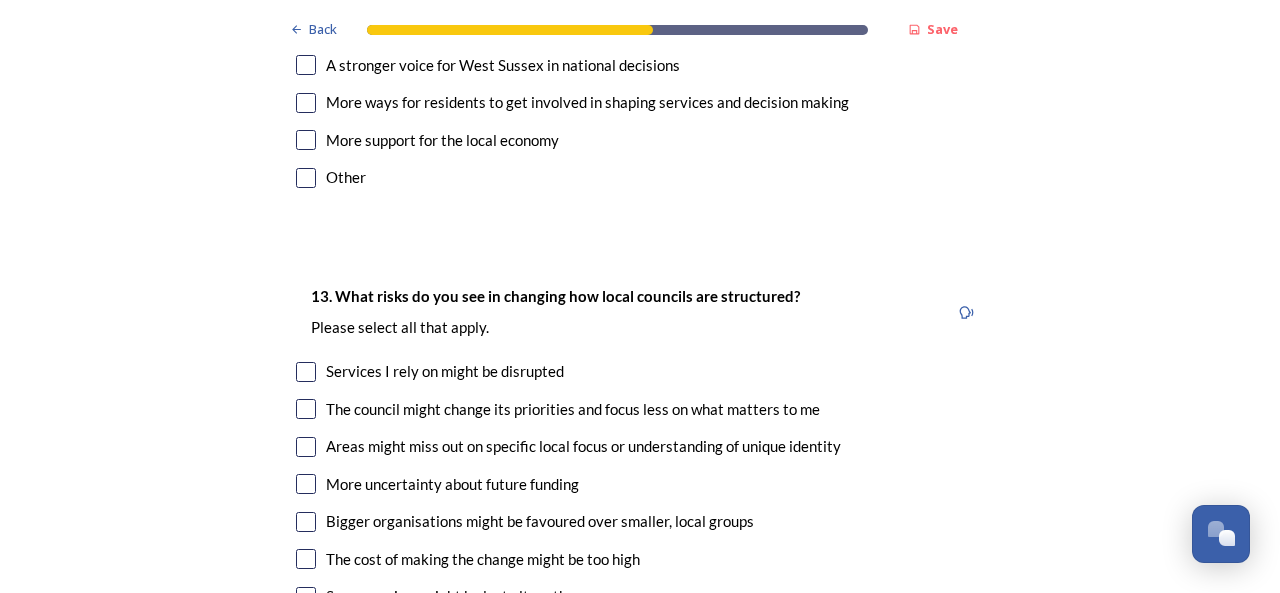 scroll, scrollTop: 4216, scrollLeft: 0, axis: vertical 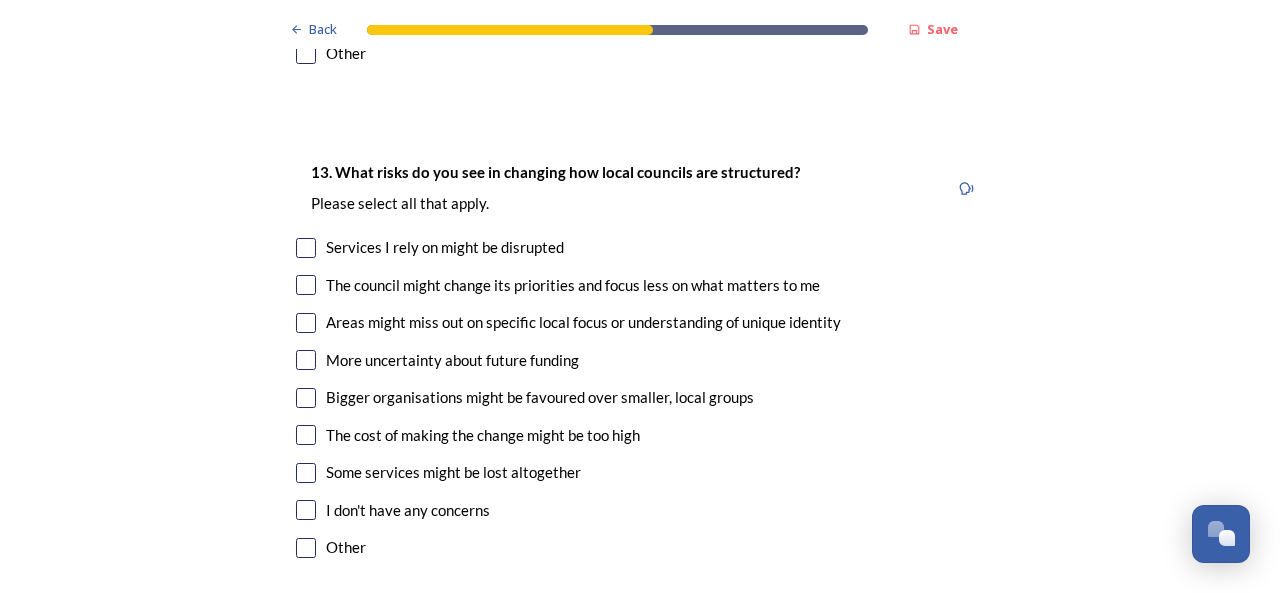 click at bounding box center (306, 323) 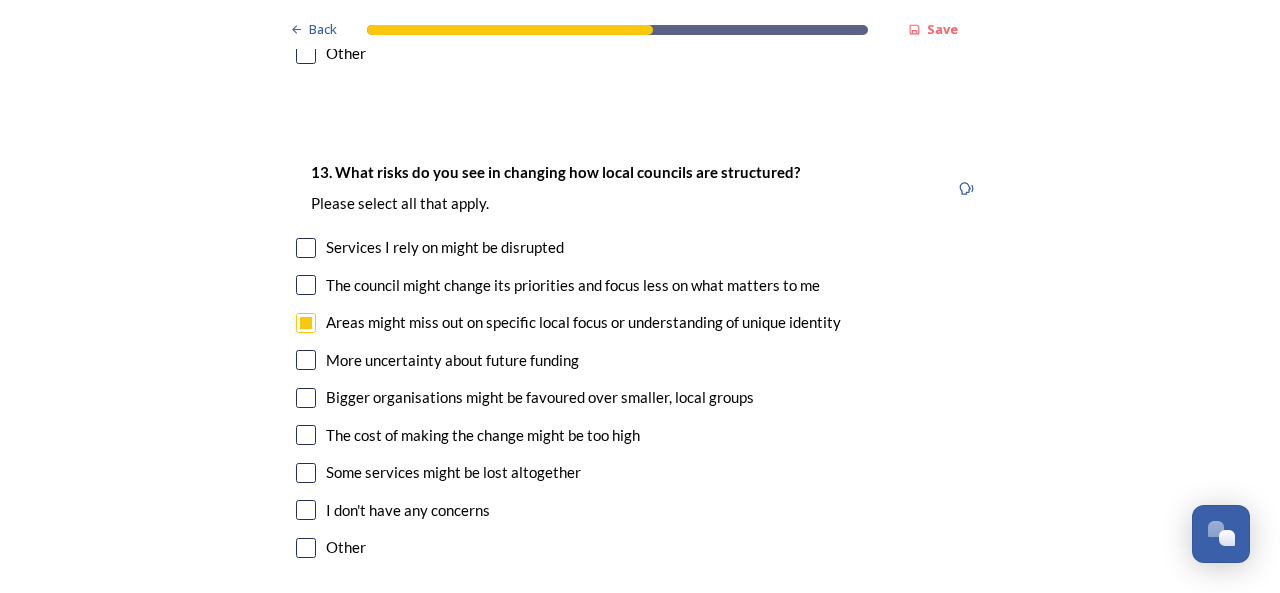 click at bounding box center (306, 360) 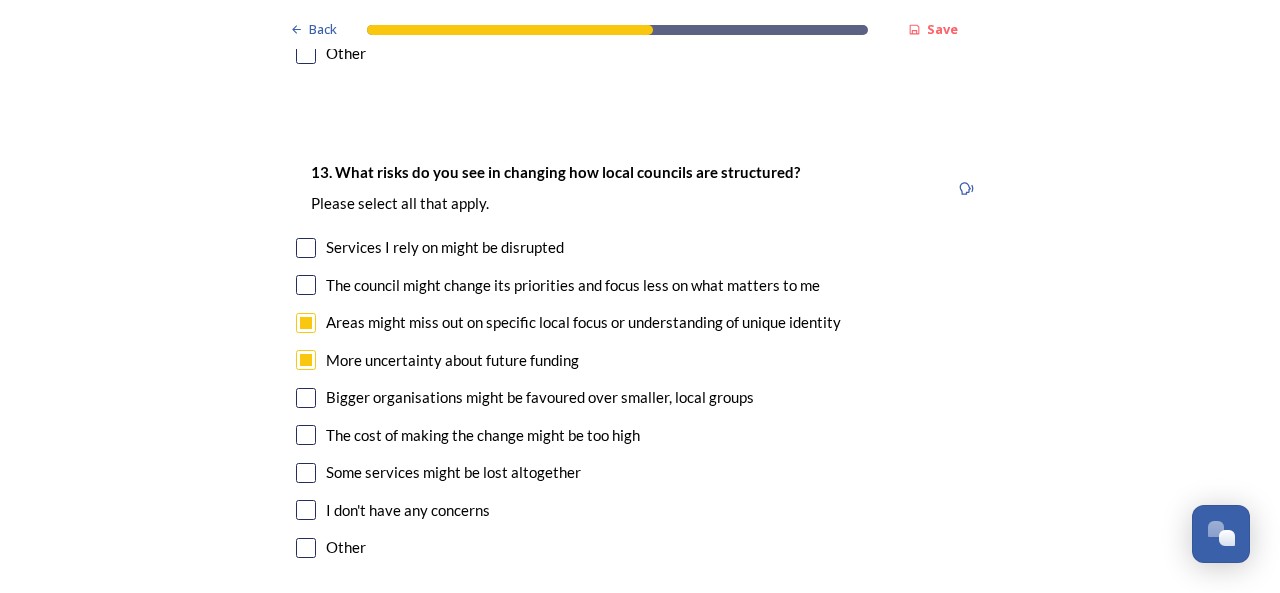 click at bounding box center (306, 473) 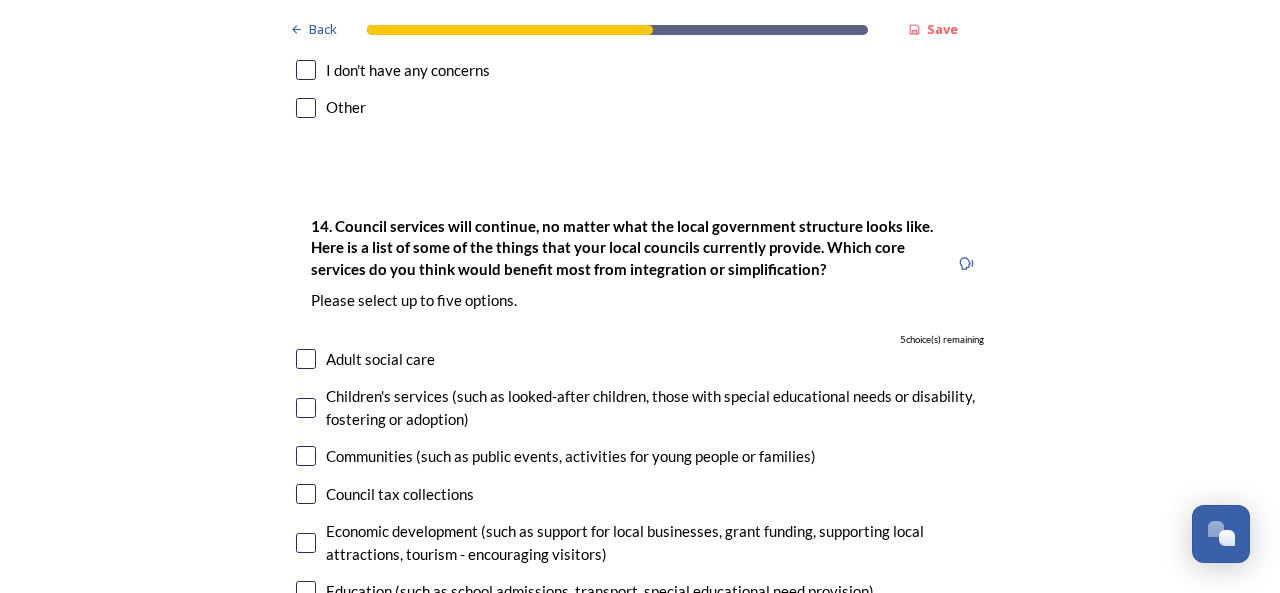 scroll, scrollTop: 4747, scrollLeft: 0, axis: vertical 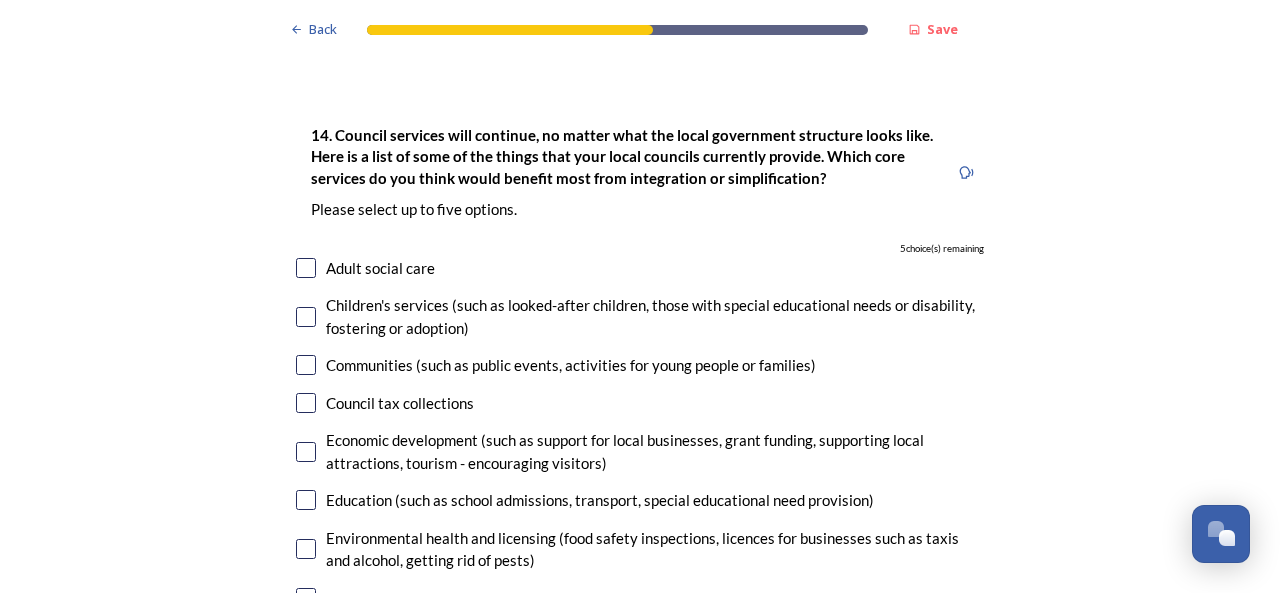 click at bounding box center [306, 365] 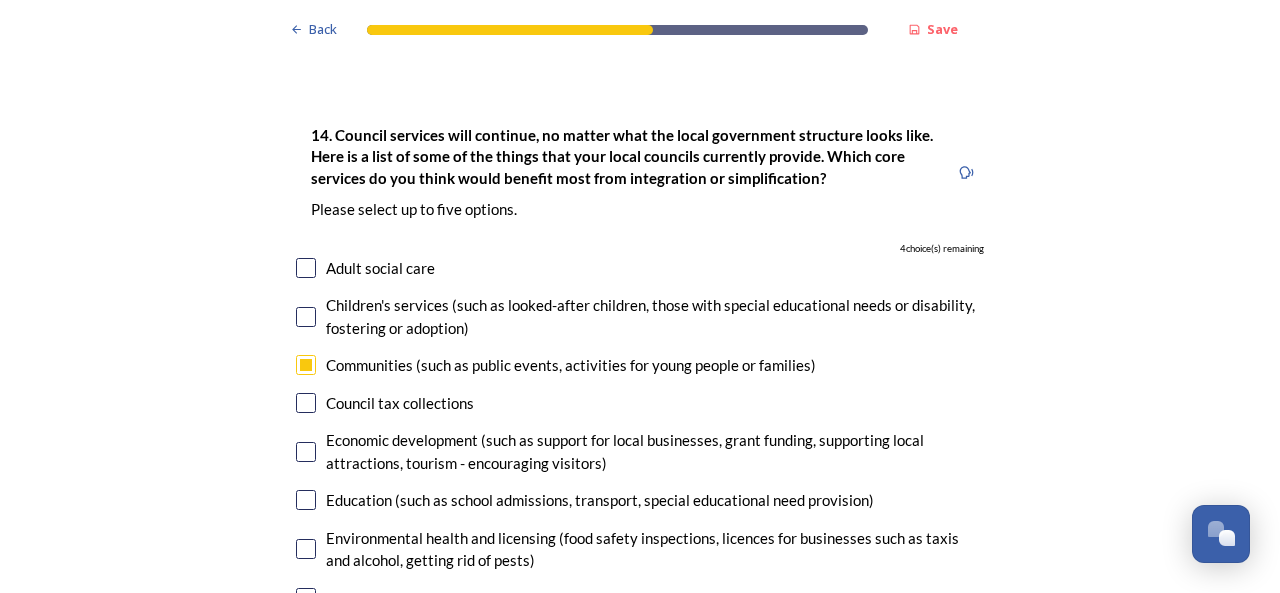 click at bounding box center [306, 268] 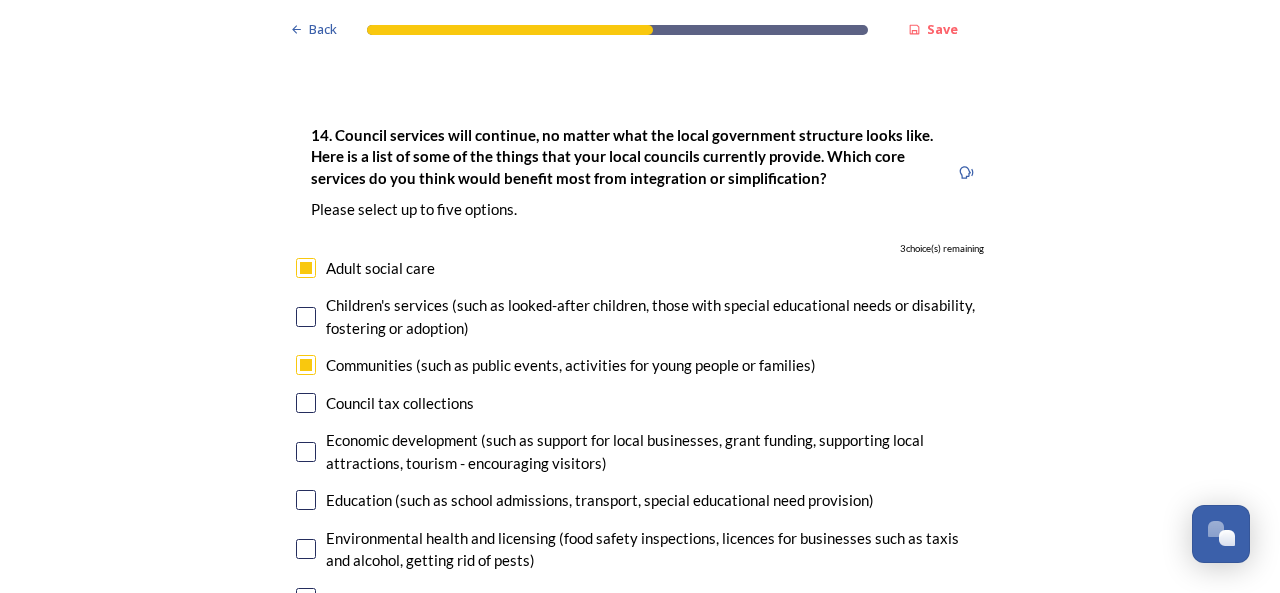 click at bounding box center (306, 598) 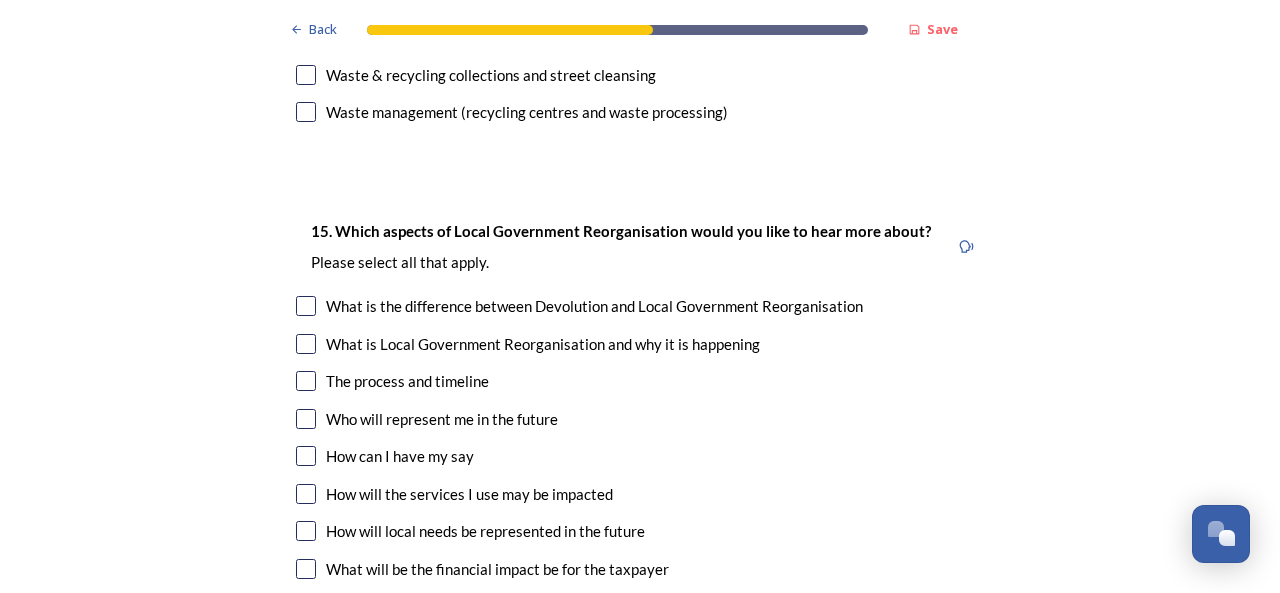 scroll, scrollTop: 5714, scrollLeft: 0, axis: vertical 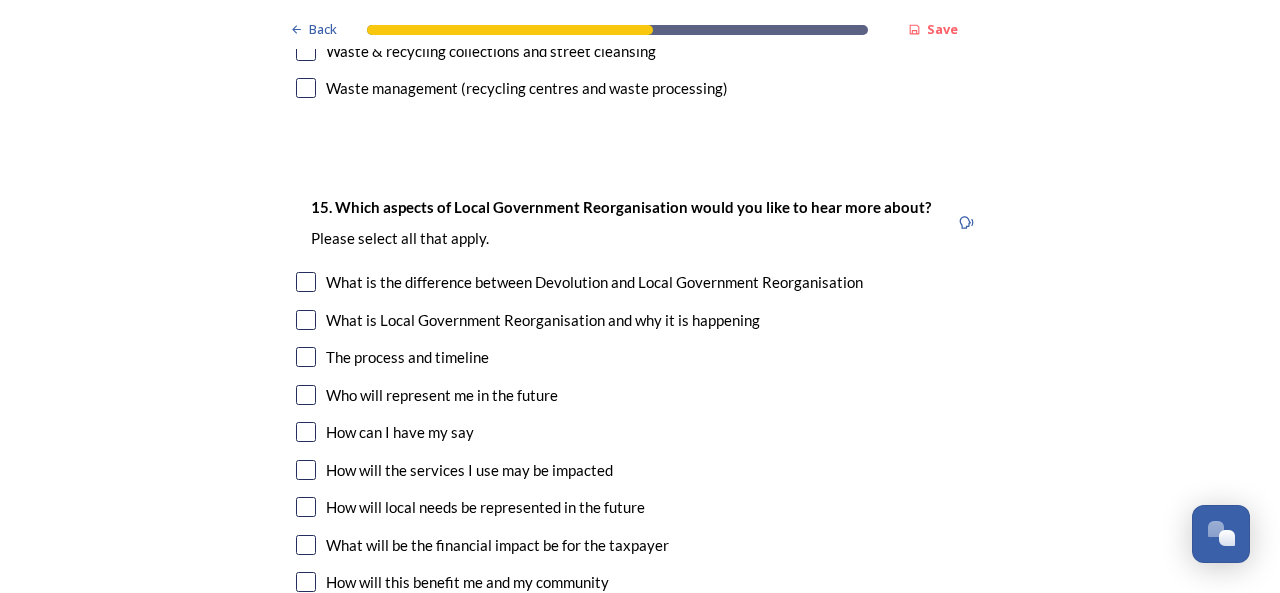 click at bounding box center (306, 282) 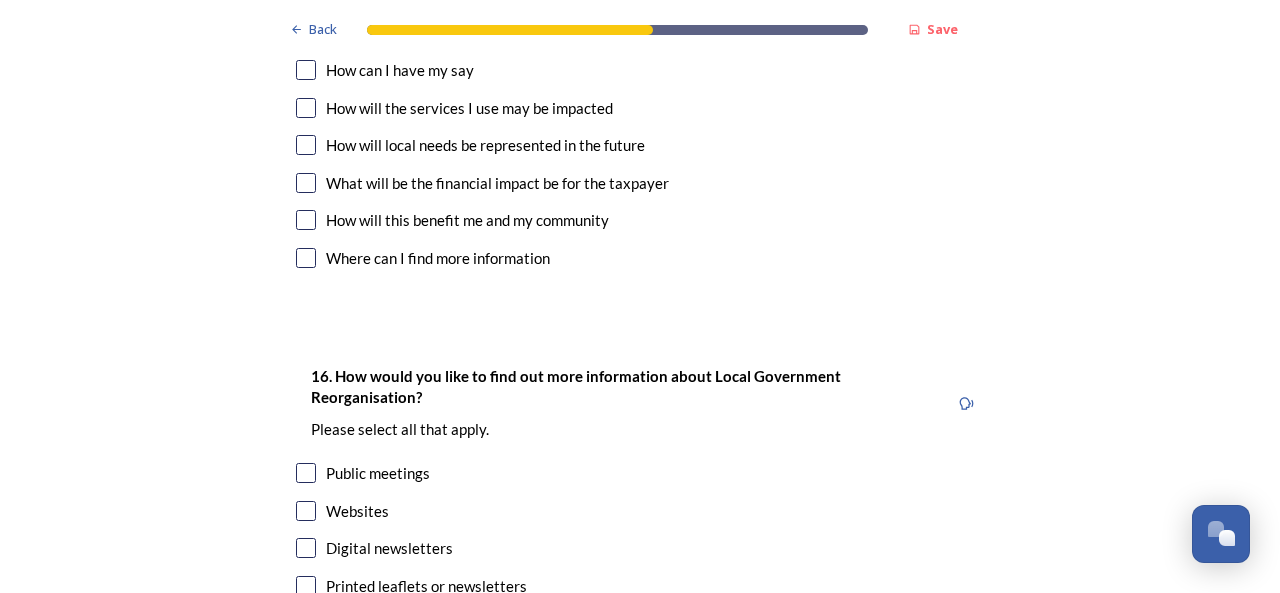 scroll, scrollTop: 6108, scrollLeft: 0, axis: vertical 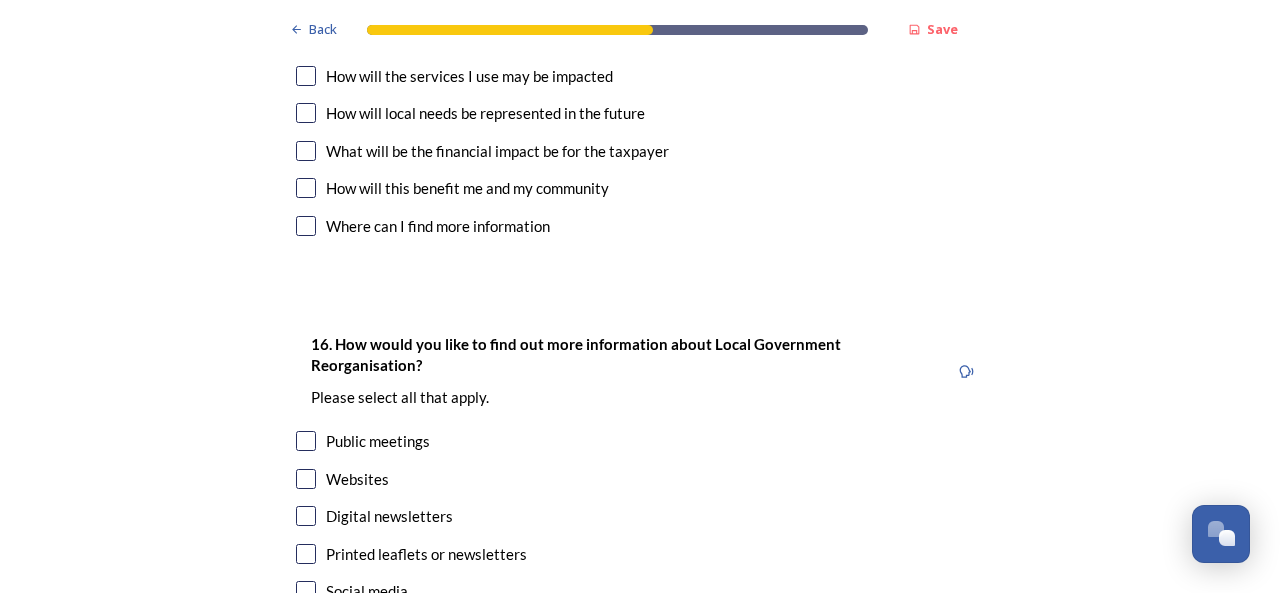 click at bounding box center [306, 516] 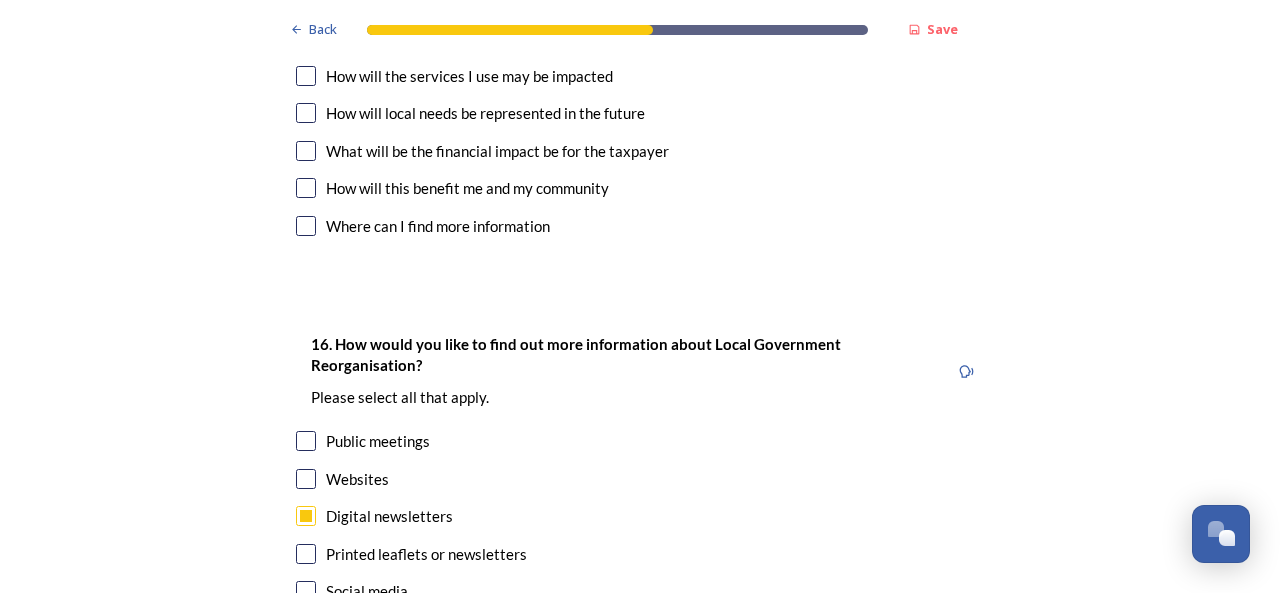 click at bounding box center [306, 479] 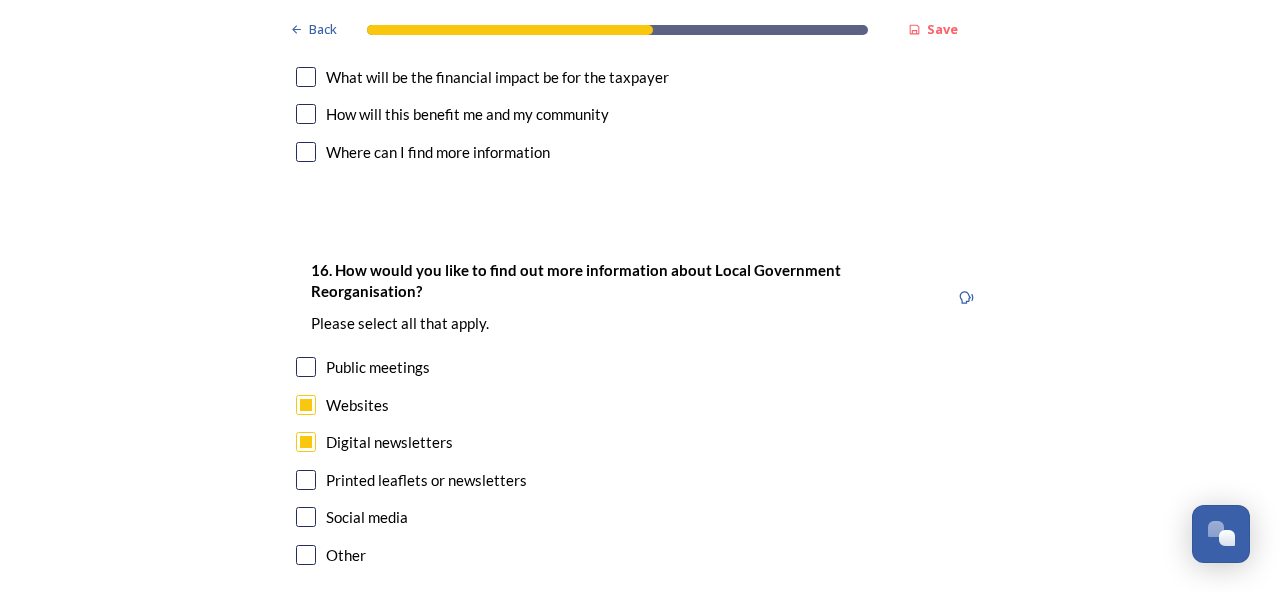scroll, scrollTop: 6290, scrollLeft: 0, axis: vertical 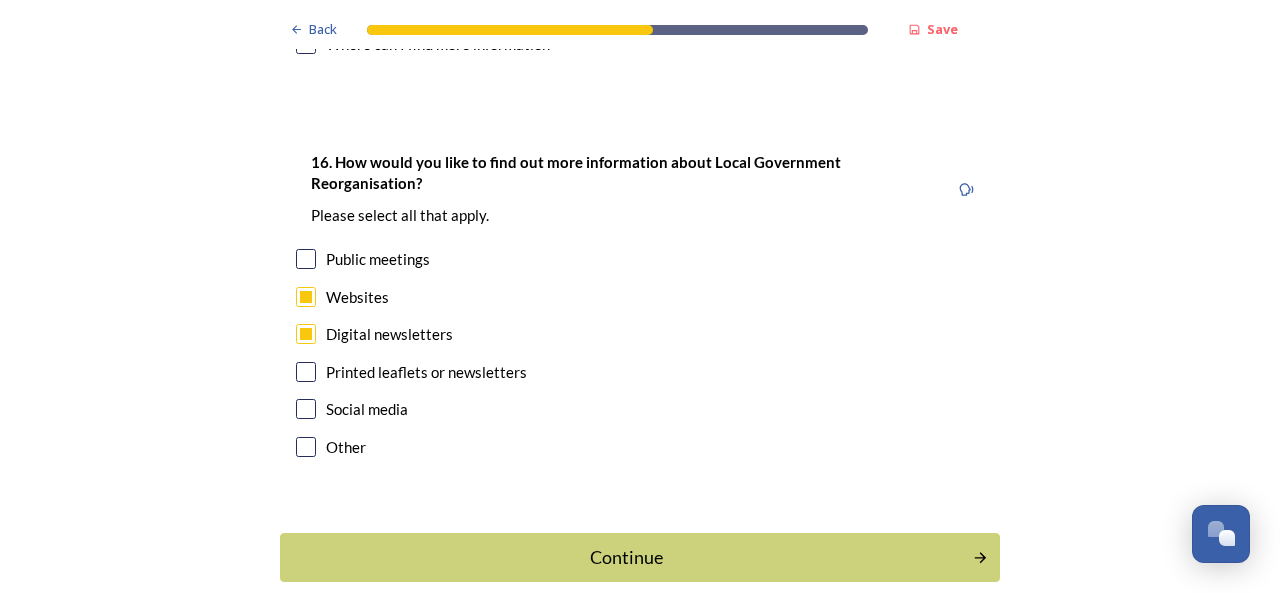 click at bounding box center [306, 409] 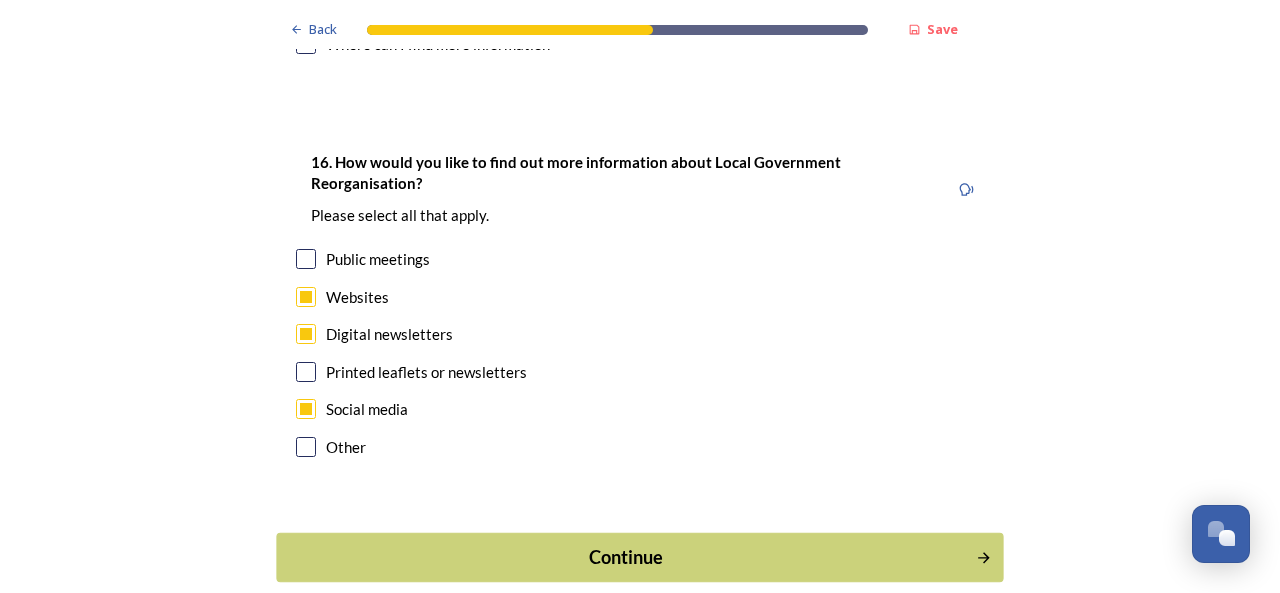 click on "Continue" at bounding box center [626, 557] 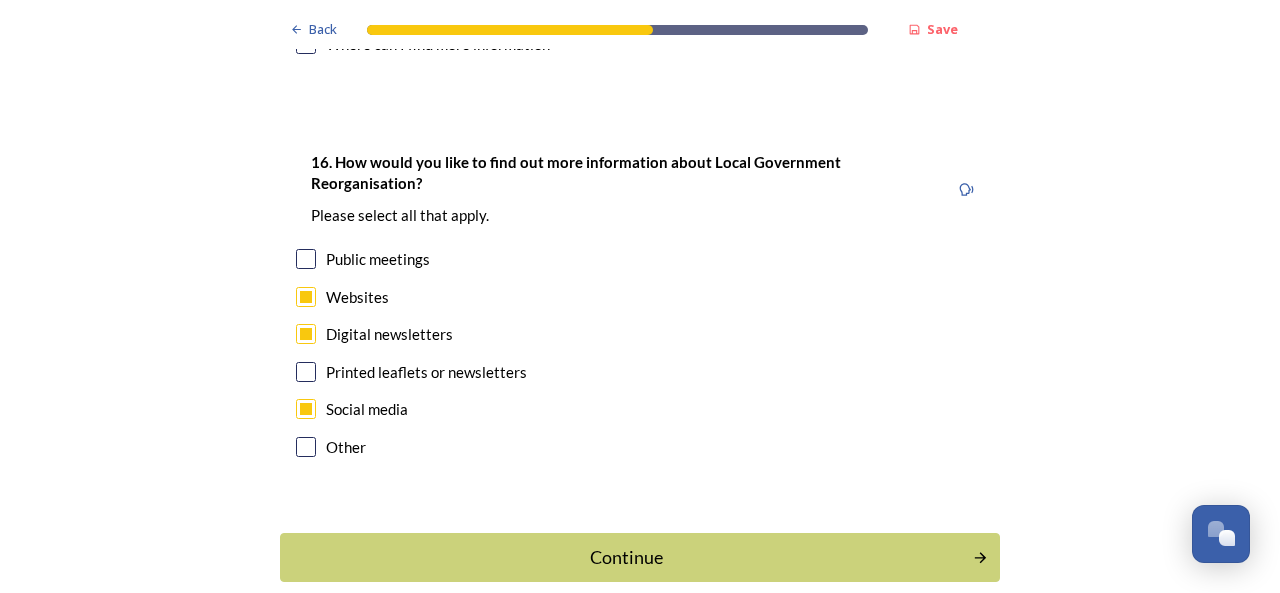 scroll, scrollTop: 0, scrollLeft: 0, axis: both 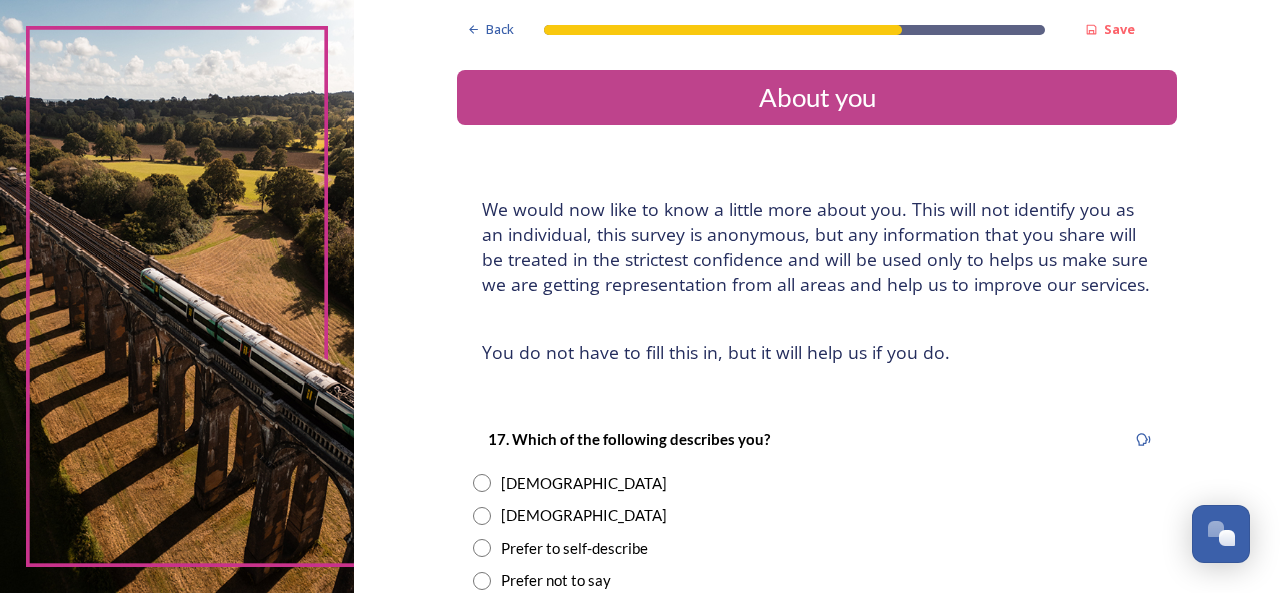 click at bounding box center [482, 483] 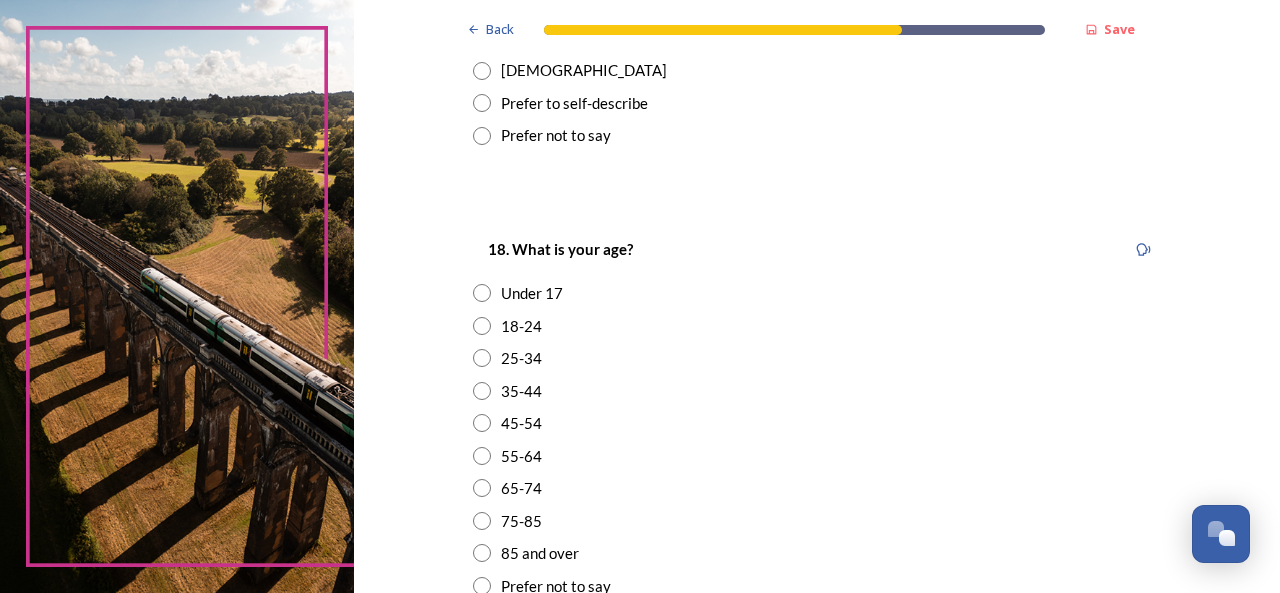 scroll, scrollTop: 493, scrollLeft: 0, axis: vertical 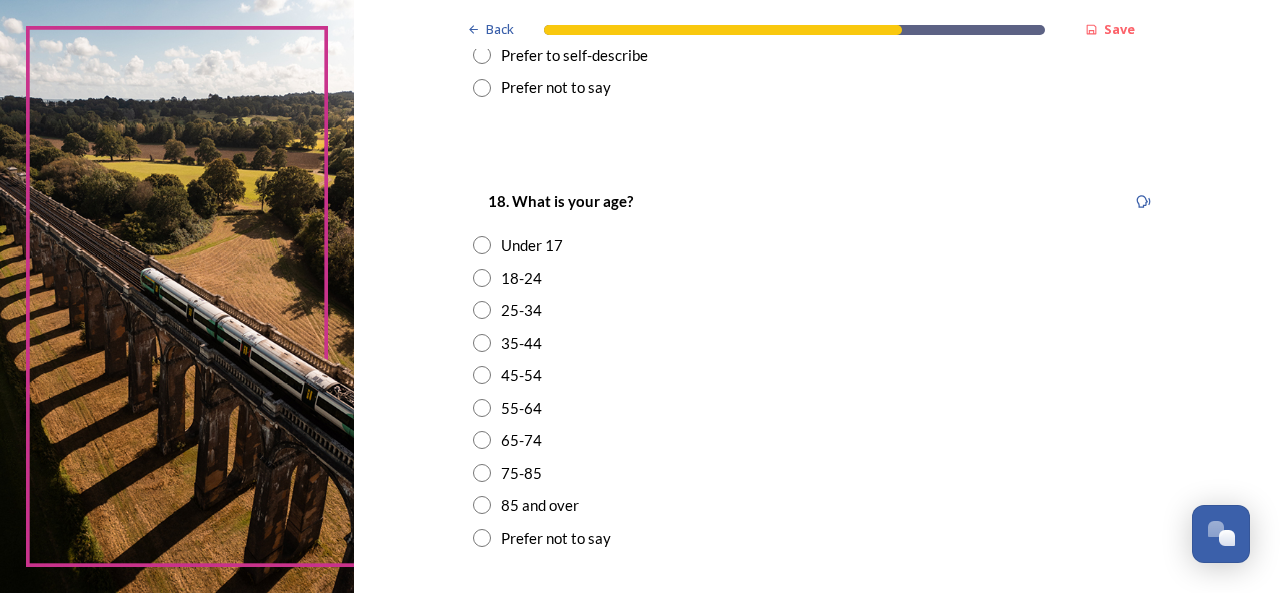 click at bounding box center (482, 375) 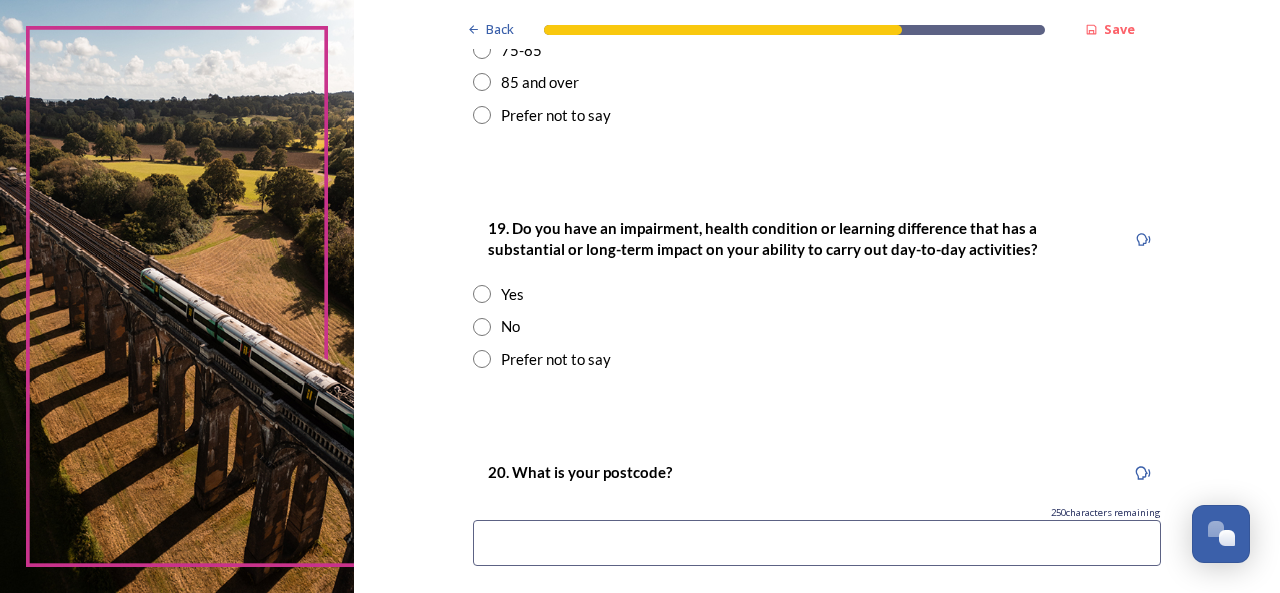 scroll, scrollTop: 910, scrollLeft: 0, axis: vertical 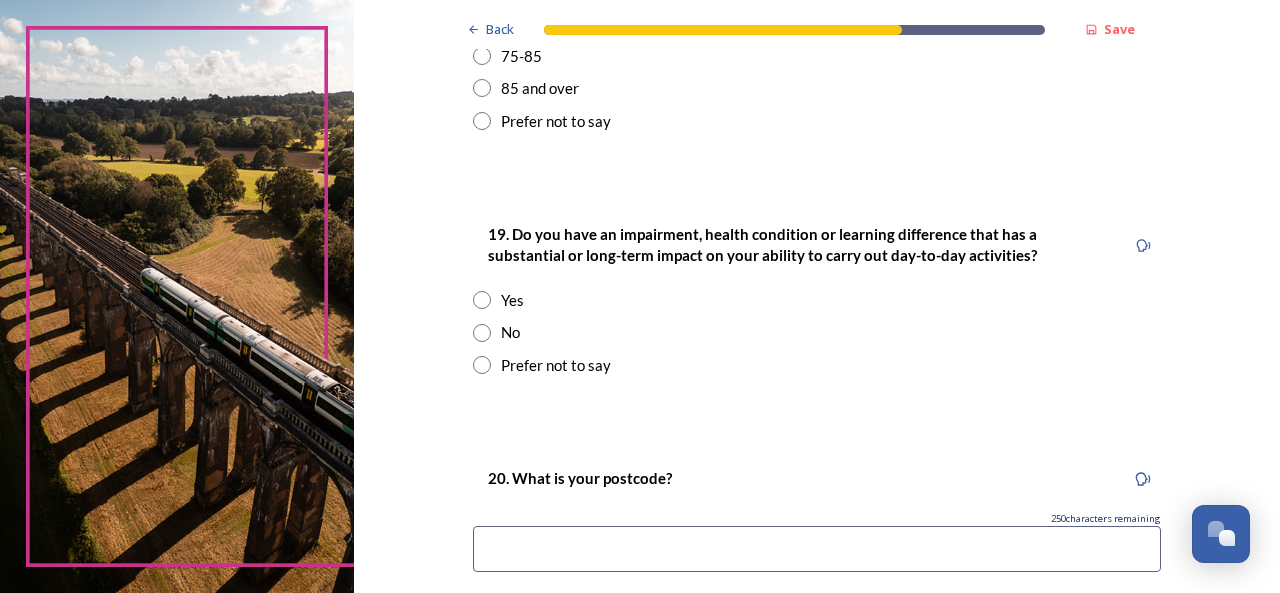 click at bounding box center (482, 333) 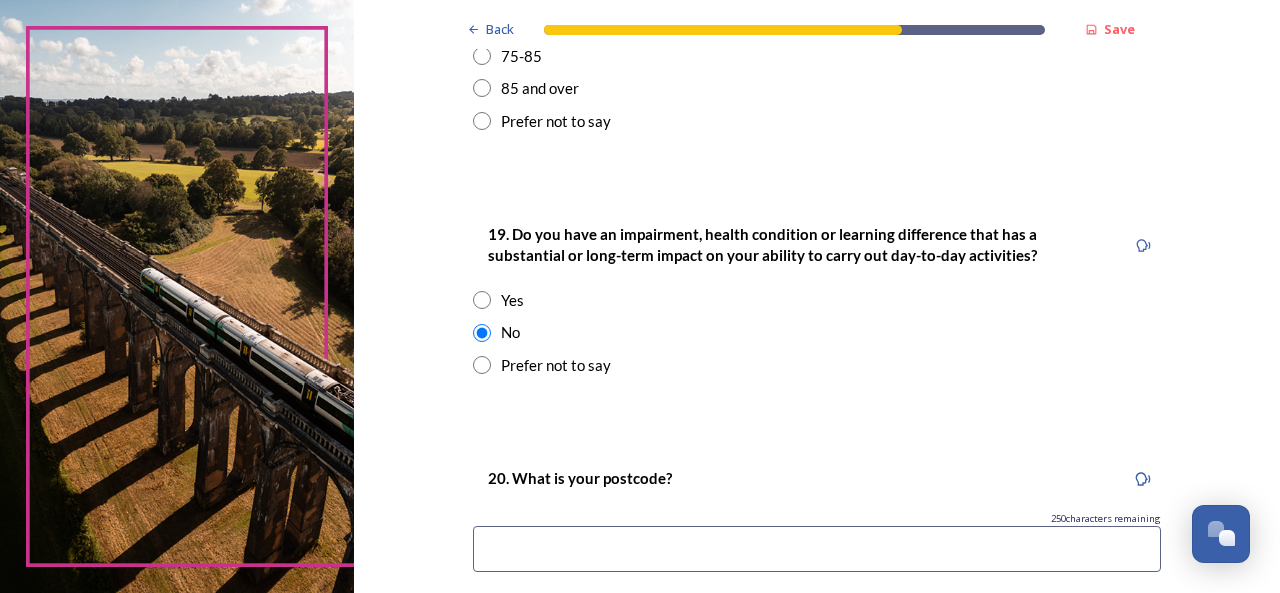 click at bounding box center (817, 549) 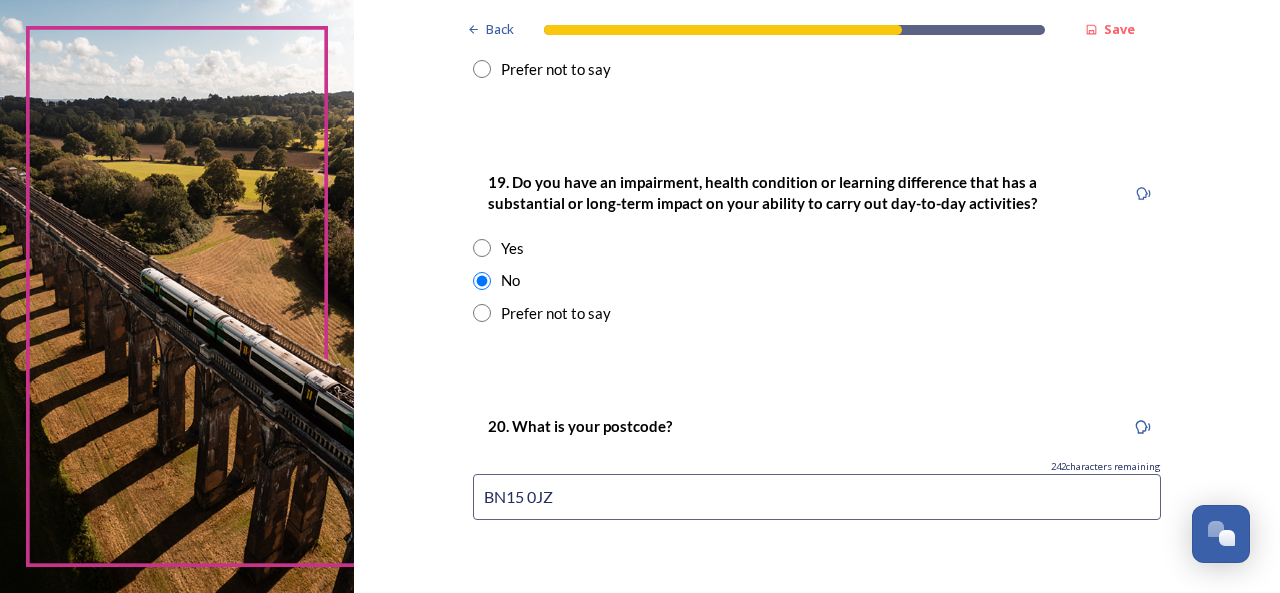 scroll, scrollTop: 1135, scrollLeft: 0, axis: vertical 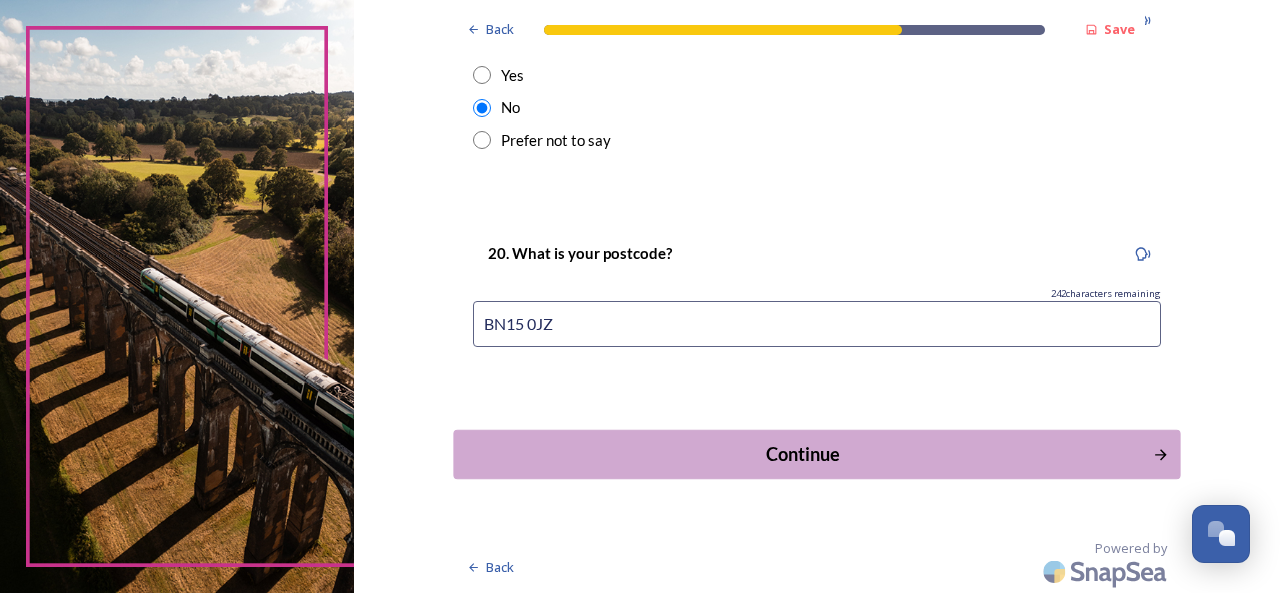 type on "BN15 0JZ" 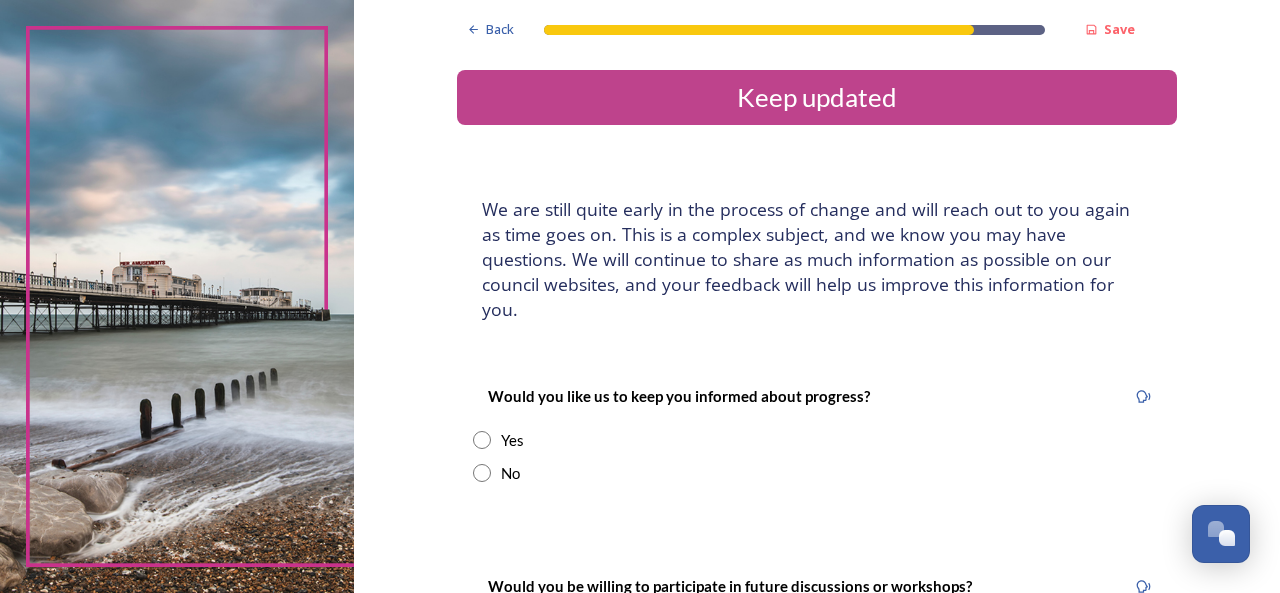 click at bounding box center [482, 440] 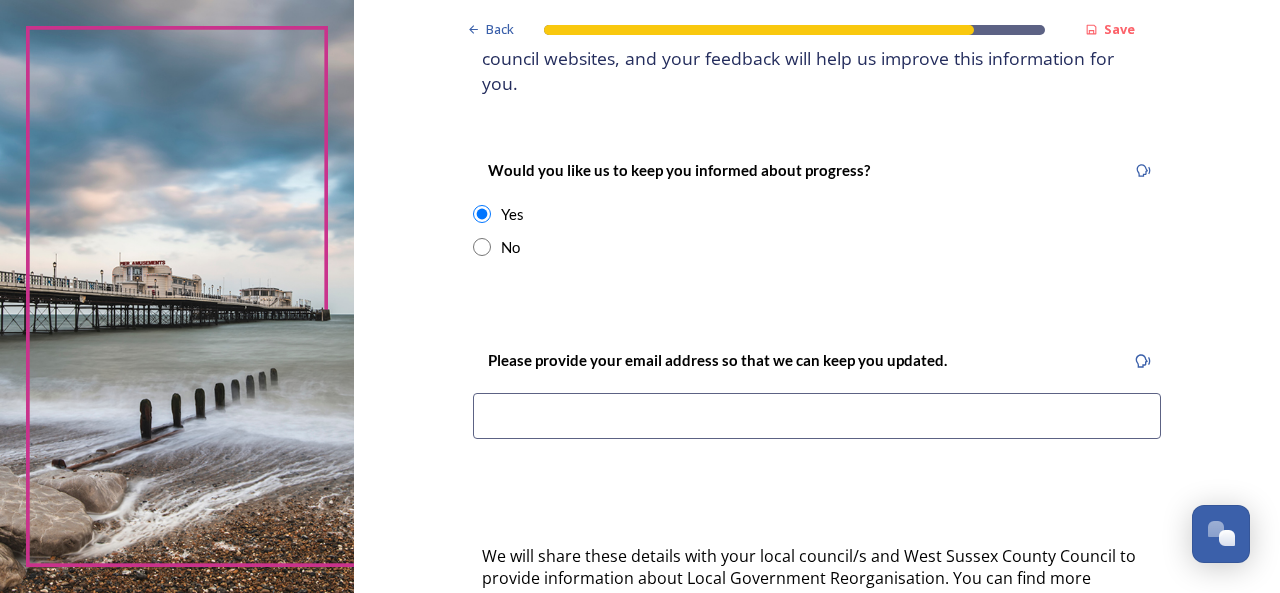 scroll, scrollTop: 225, scrollLeft: 0, axis: vertical 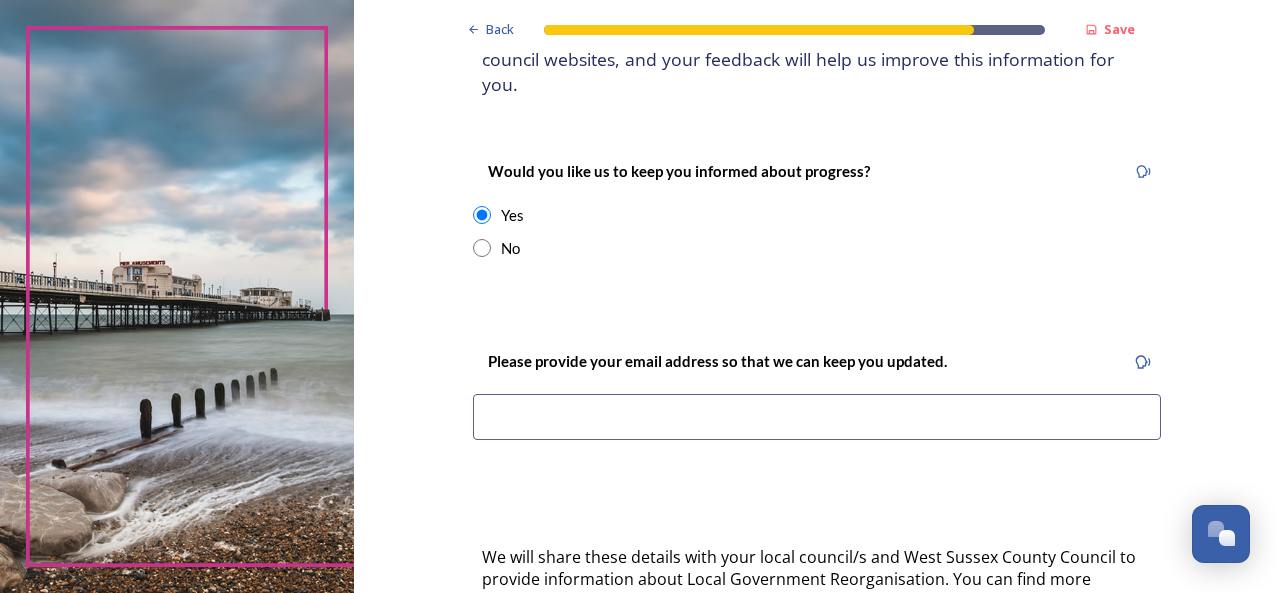 click at bounding box center (817, 417) 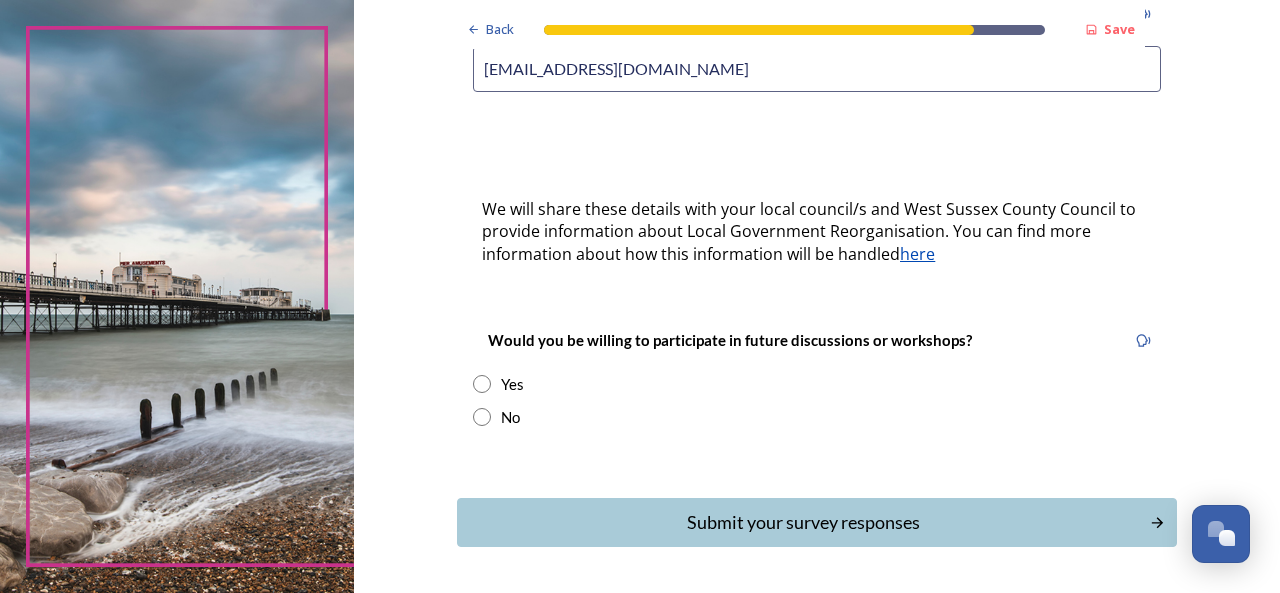 scroll, scrollTop: 574, scrollLeft: 0, axis: vertical 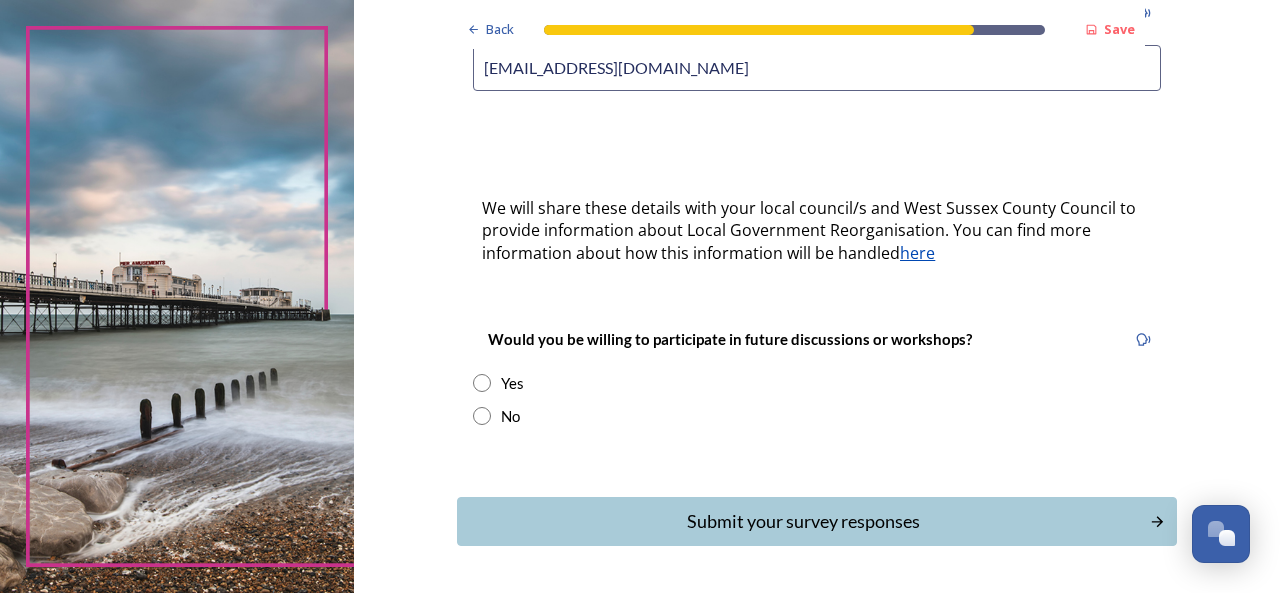 click at bounding box center (482, 416) 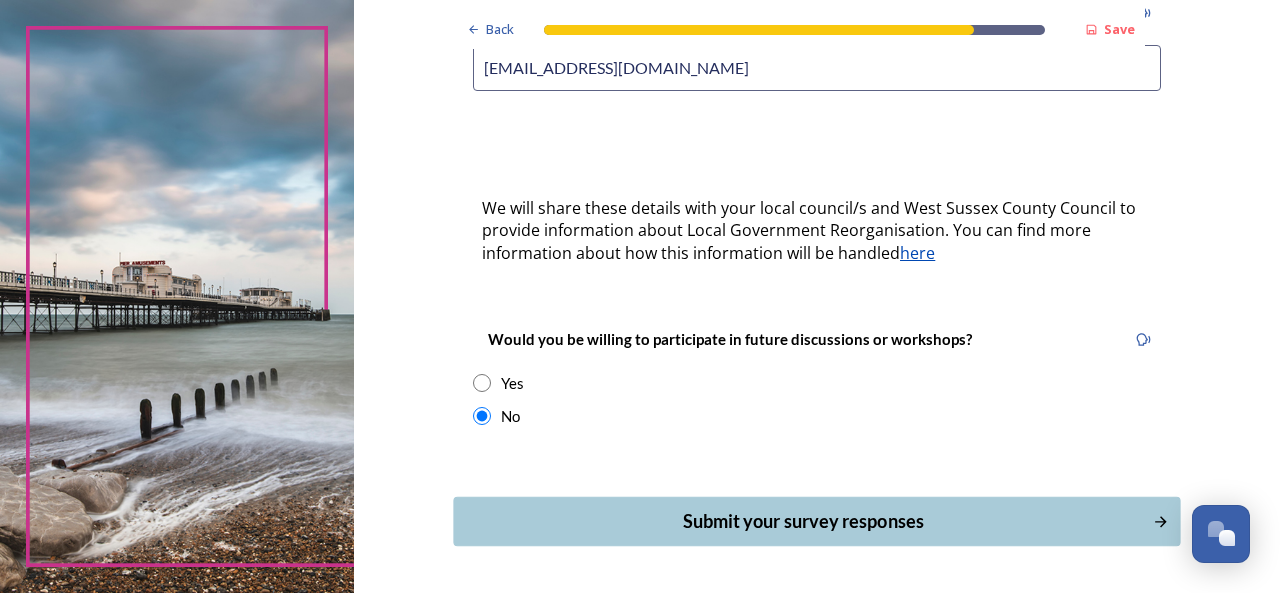 click on "Submit your survey responses" at bounding box center (803, 521) 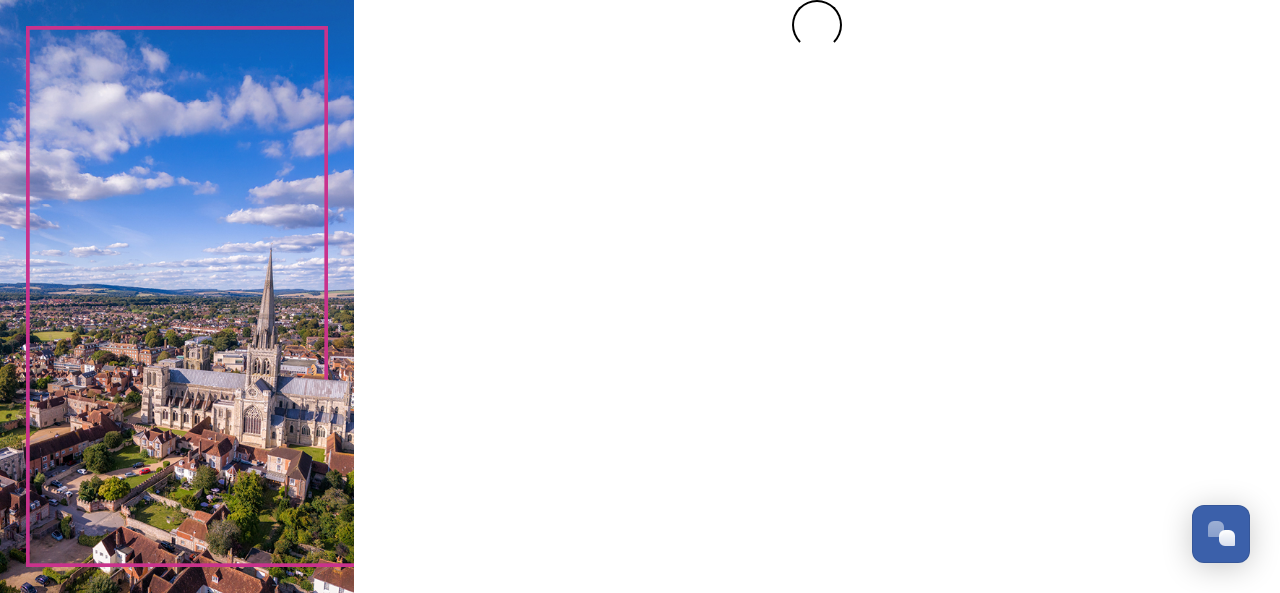 scroll, scrollTop: 0, scrollLeft: 0, axis: both 